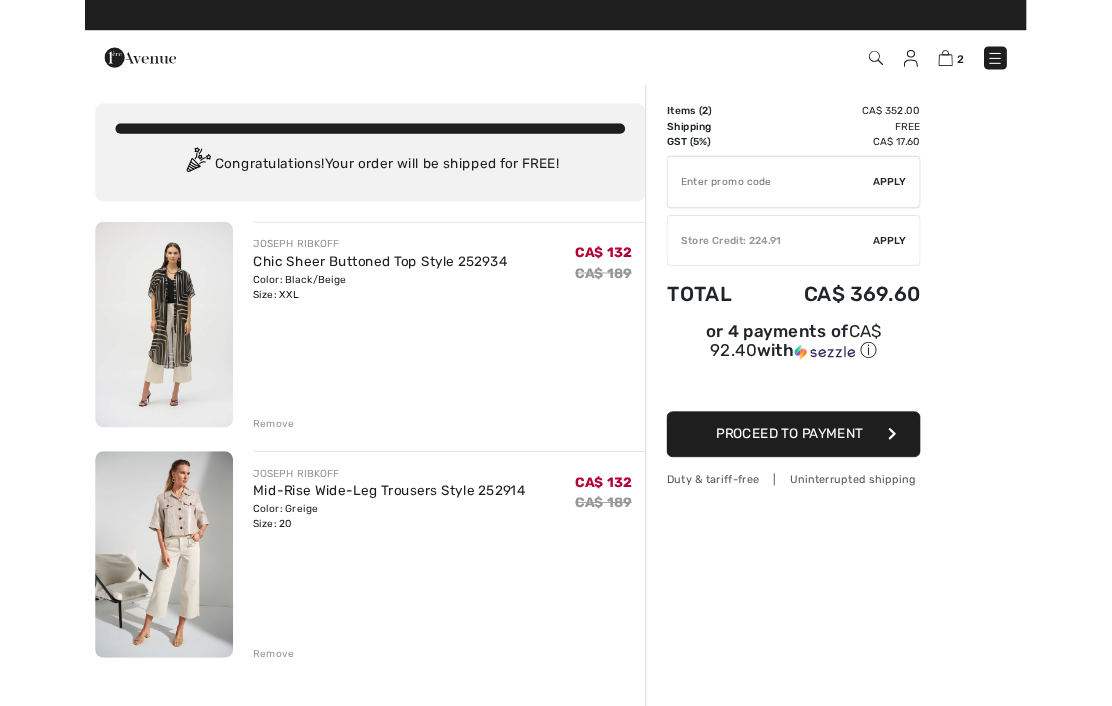 scroll, scrollTop: 129, scrollLeft: 0, axis: vertical 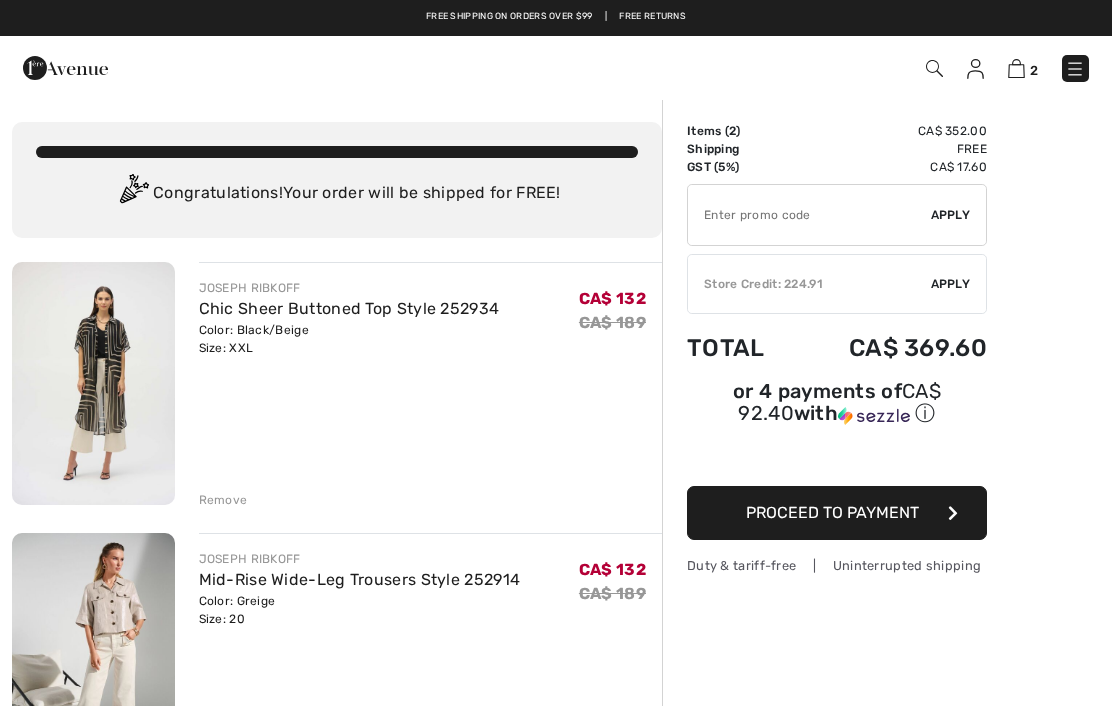 click on "✔
Store Credit: 224.91
Apply
Remove" at bounding box center (837, 284) 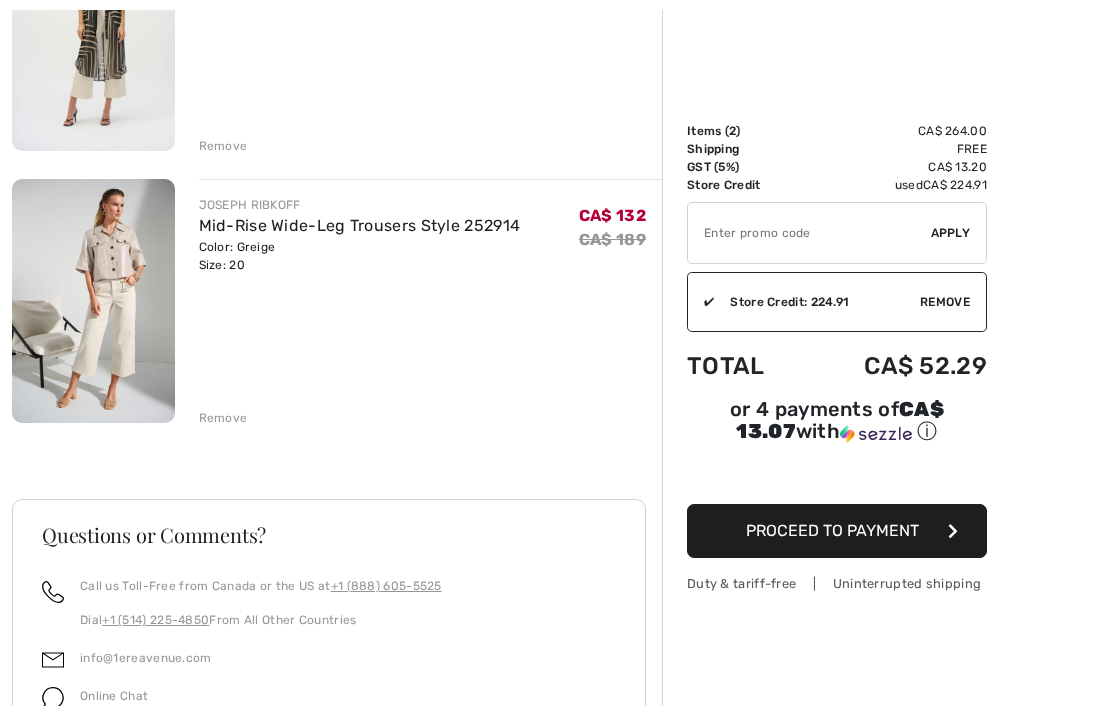 scroll, scrollTop: 358, scrollLeft: 0, axis: vertical 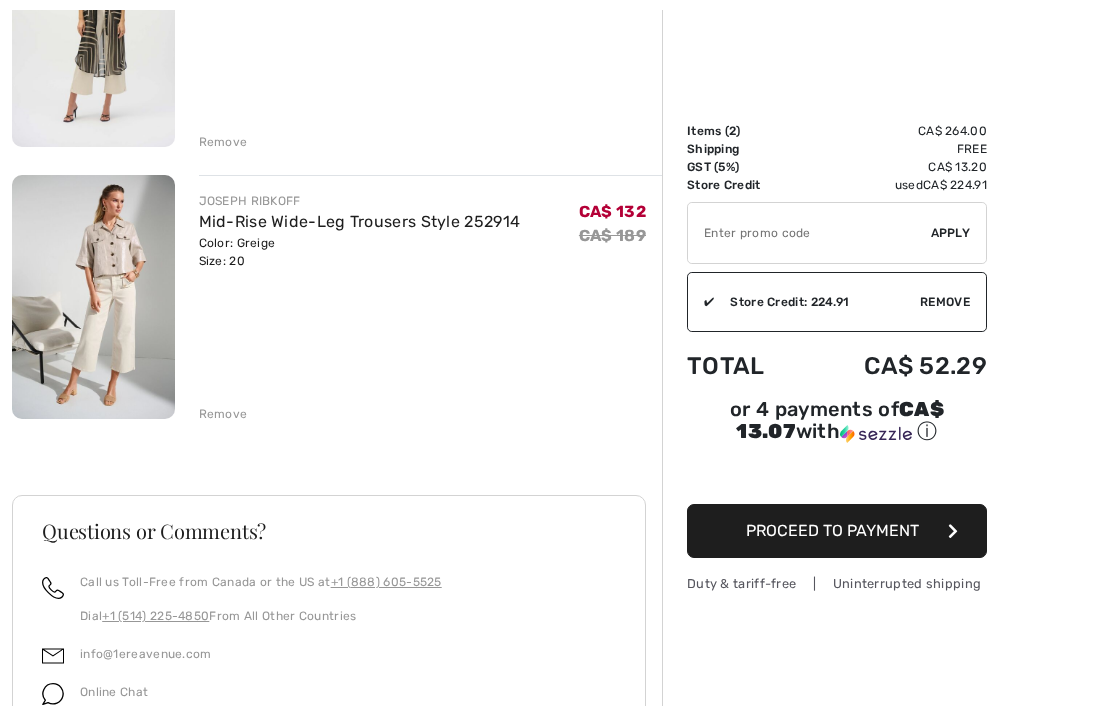 click on "Proceed to Payment" at bounding box center [837, 531] 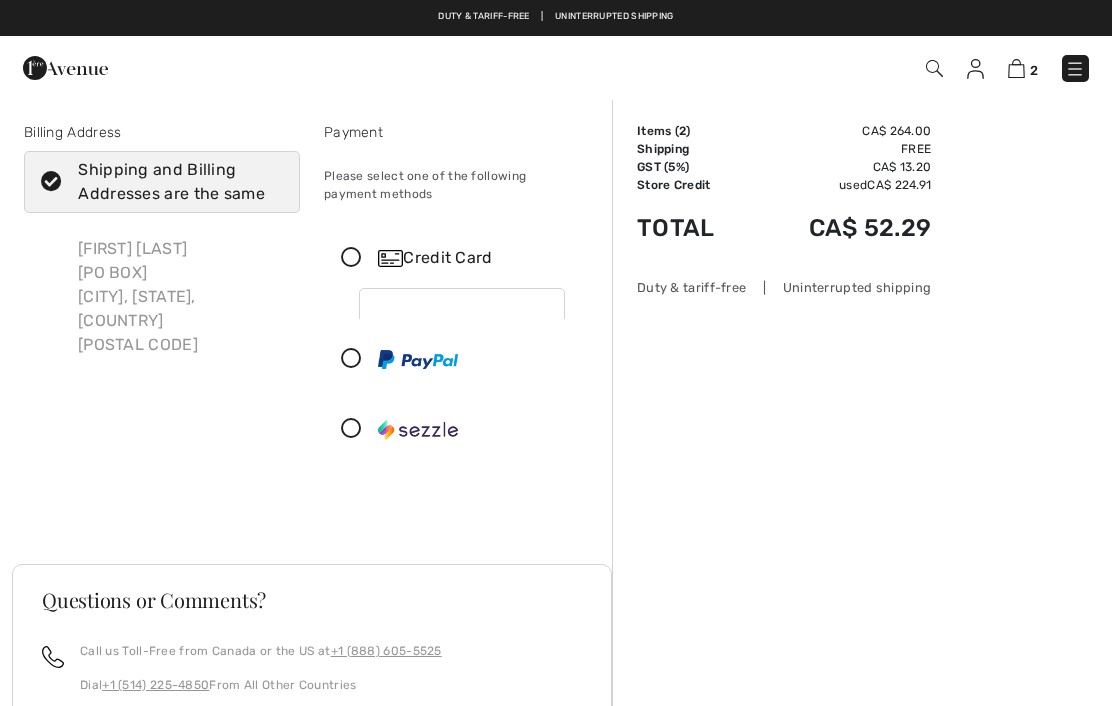 scroll, scrollTop: 0, scrollLeft: 0, axis: both 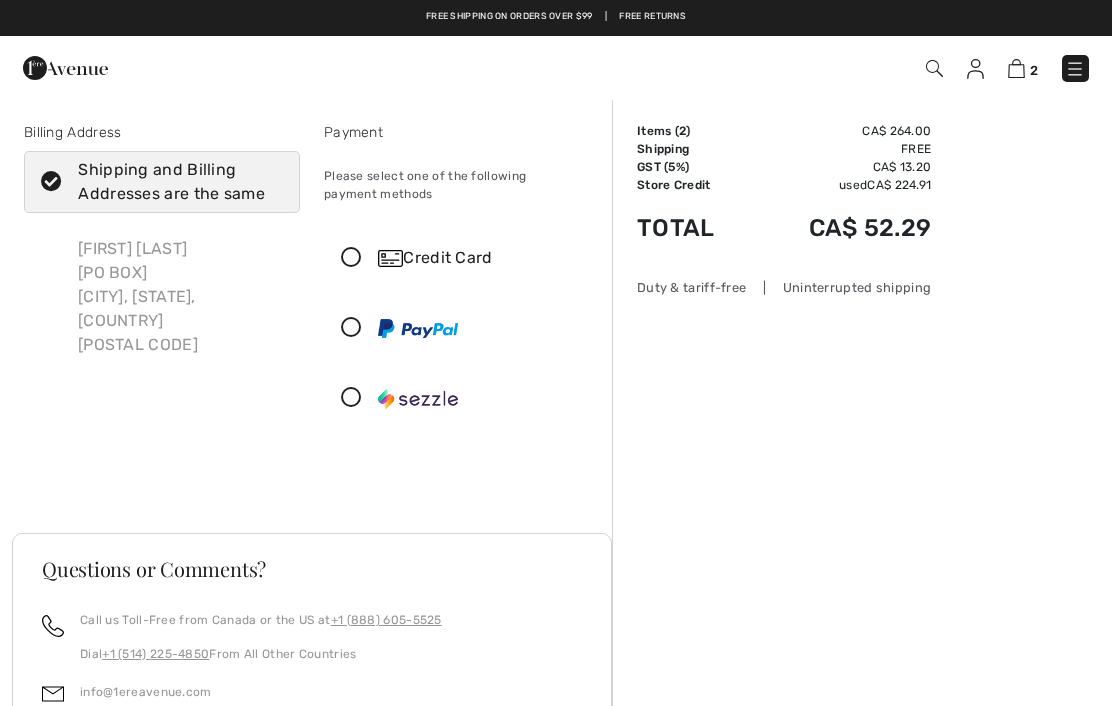 click on "[FIRST] [LAST]
[PO BOX]
[CITY], [STATE], [COUNTRY]
[POSTAL CODE]" at bounding box center (181, 297) 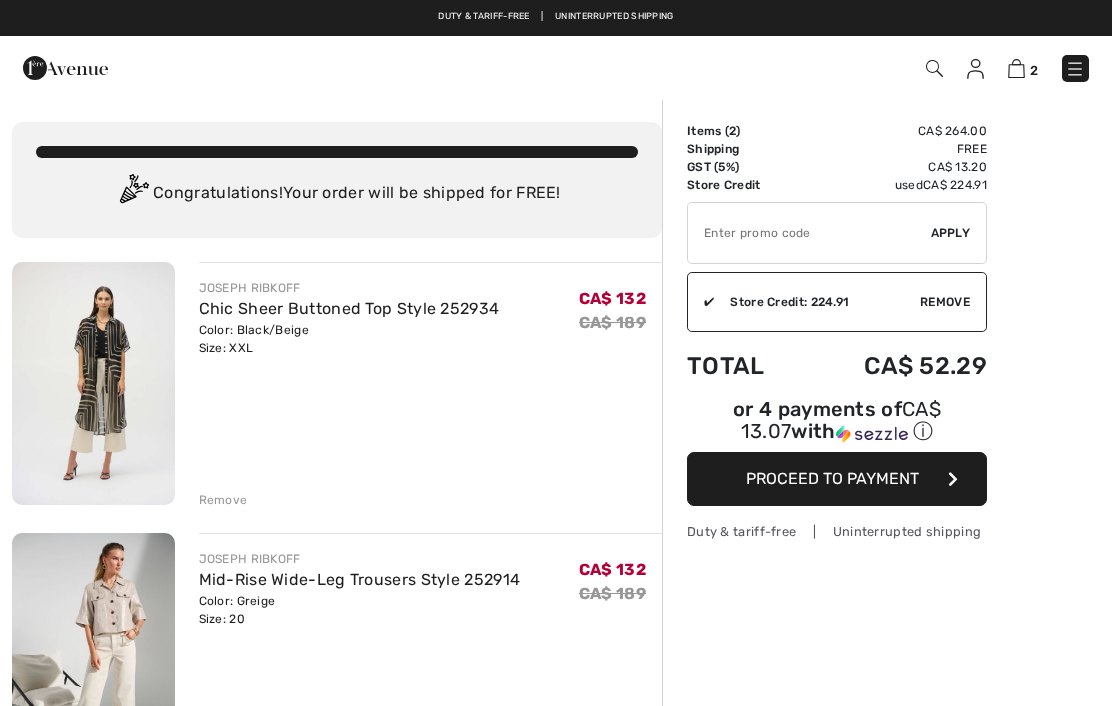 checkbox on "true" 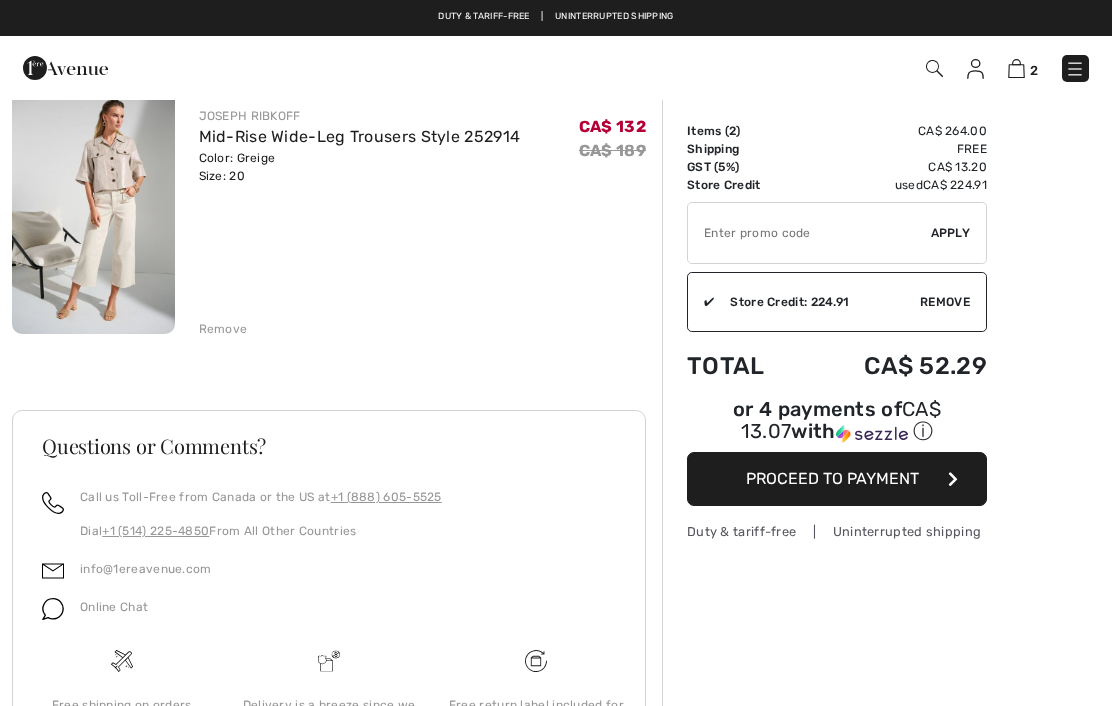scroll, scrollTop: 0, scrollLeft: 0, axis: both 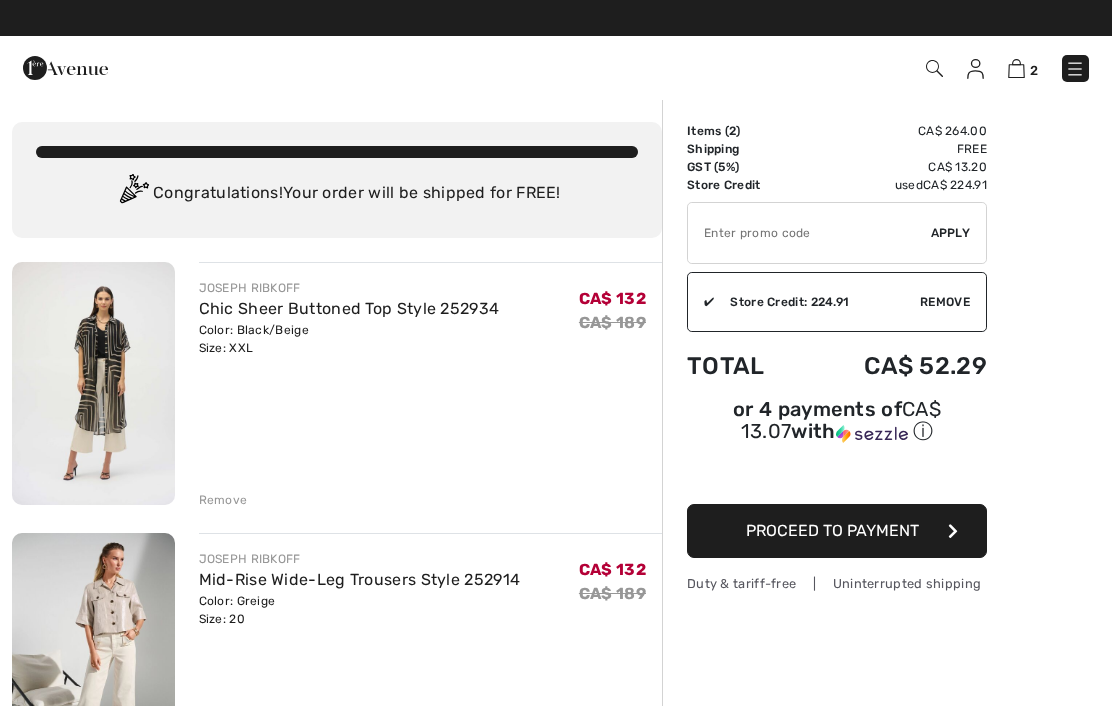 click on "Proceed to Payment" at bounding box center (837, 531) 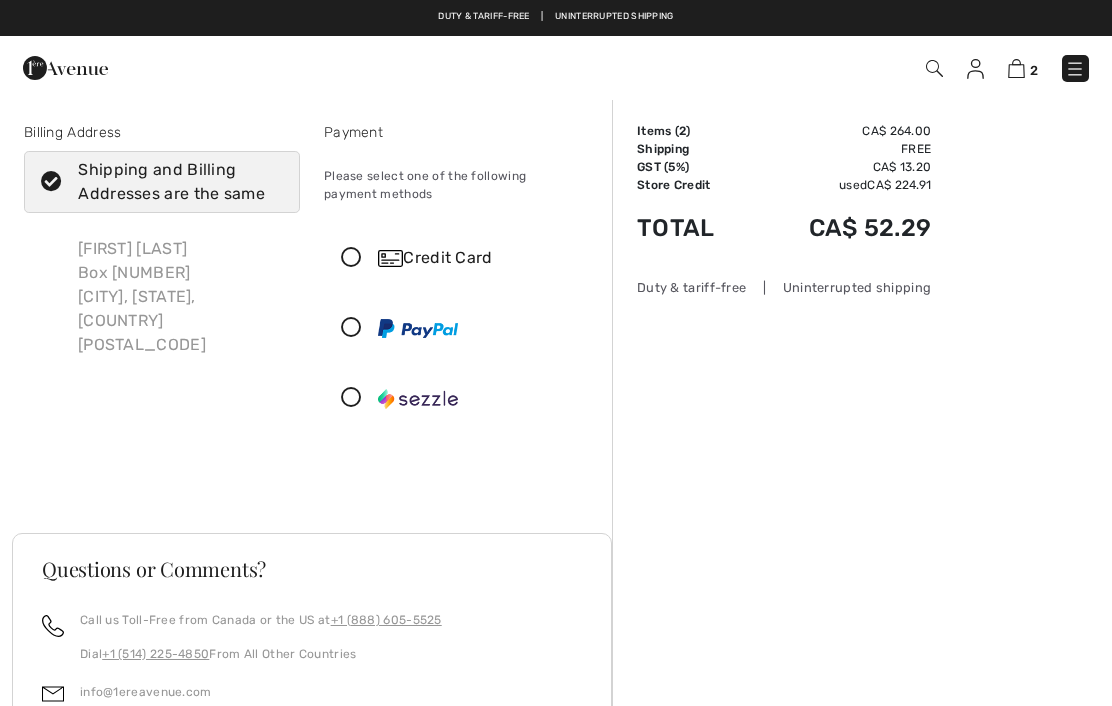 scroll, scrollTop: 0, scrollLeft: 0, axis: both 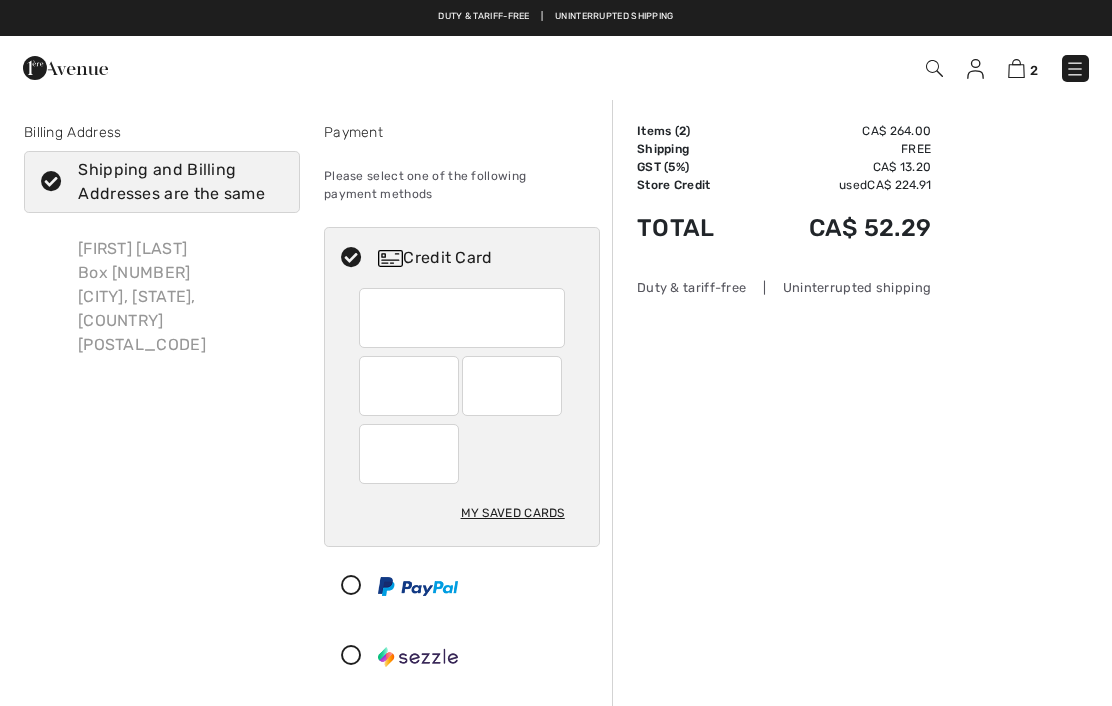 click on "[FIRST] [LAST]
[PO BOX]
[CITY], [STATE], [COUNTRY]
[POSTAL CODE]" at bounding box center (181, 297) 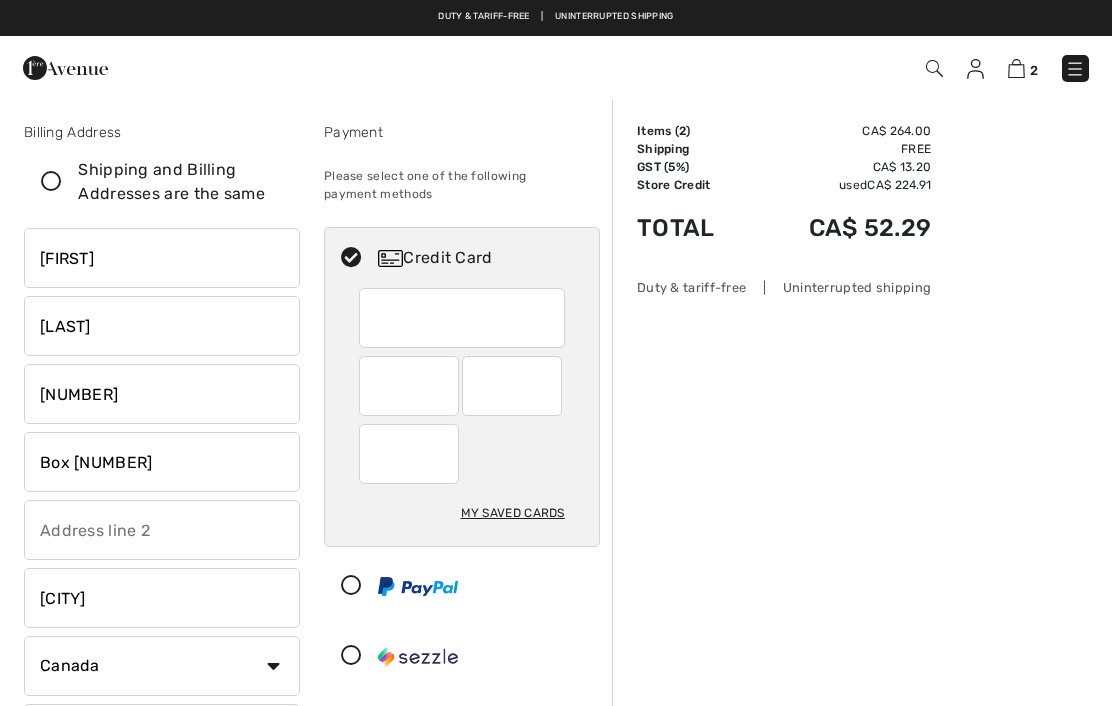 click at bounding box center (51, 182) 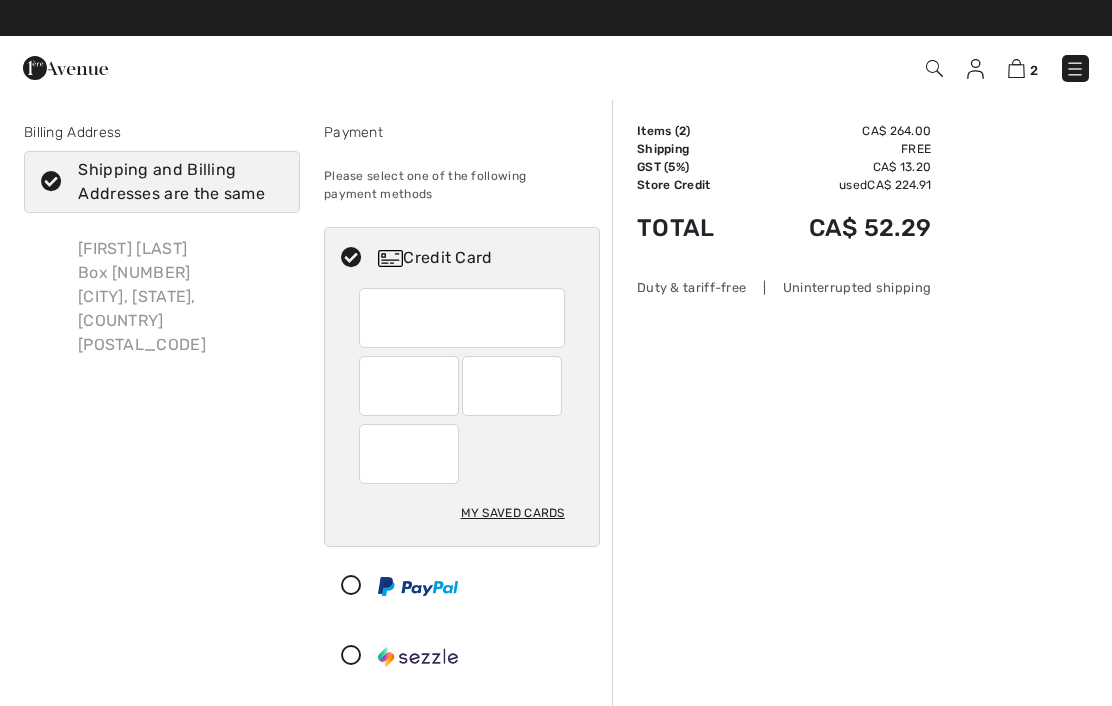 click on "Shipping and Billing Addresses are the same" at bounding box center (162, 182) 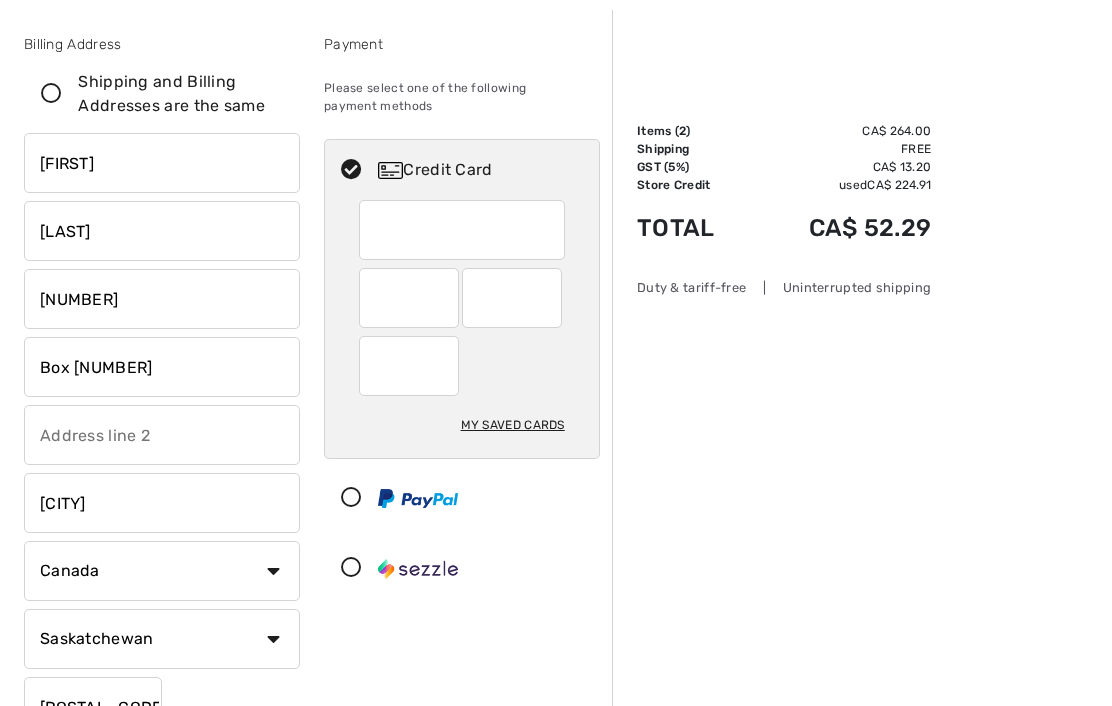 scroll, scrollTop: 92, scrollLeft: 0, axis: vertical 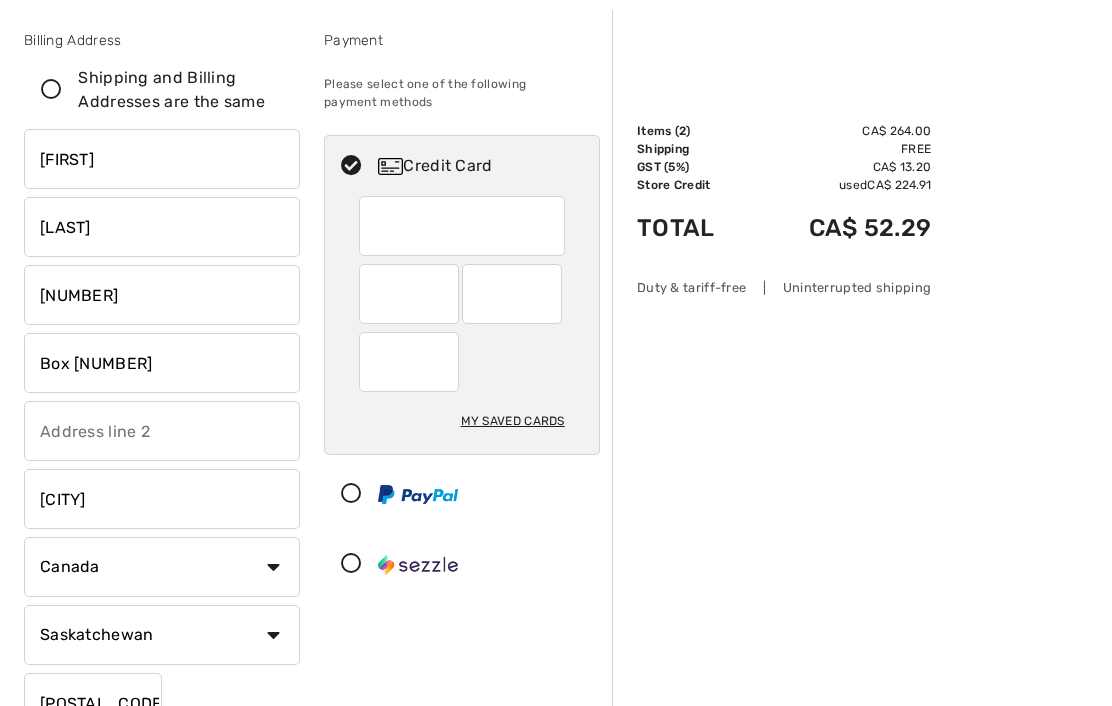 click at bounding box center [162, 295] 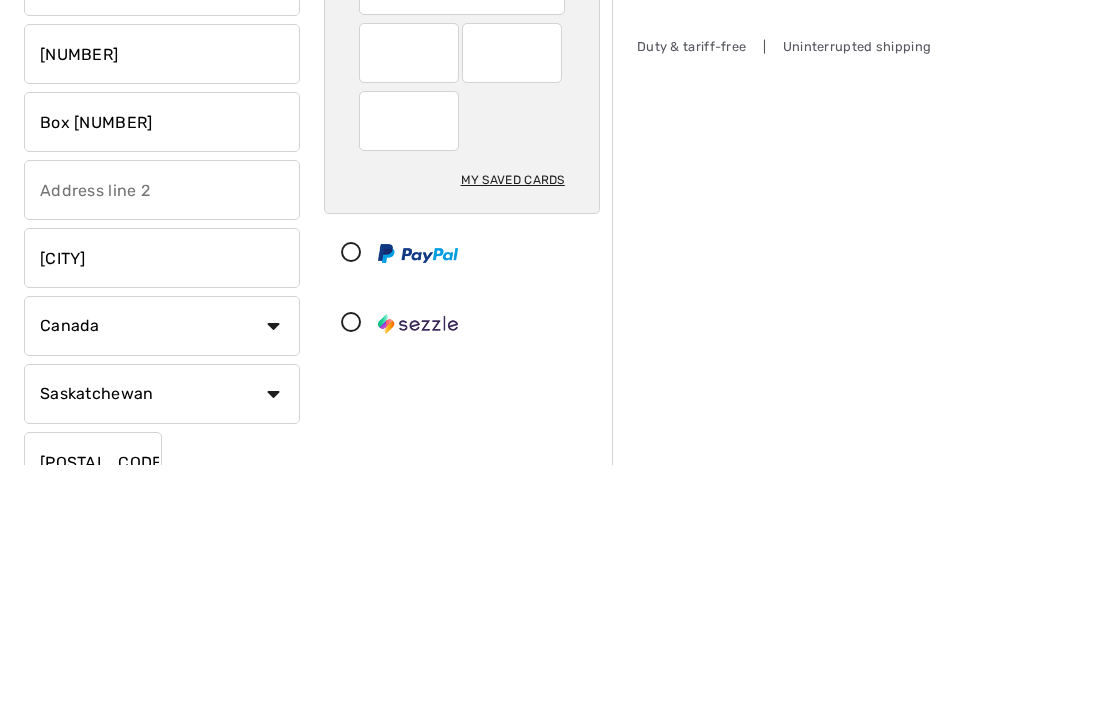 type on "13069213001" 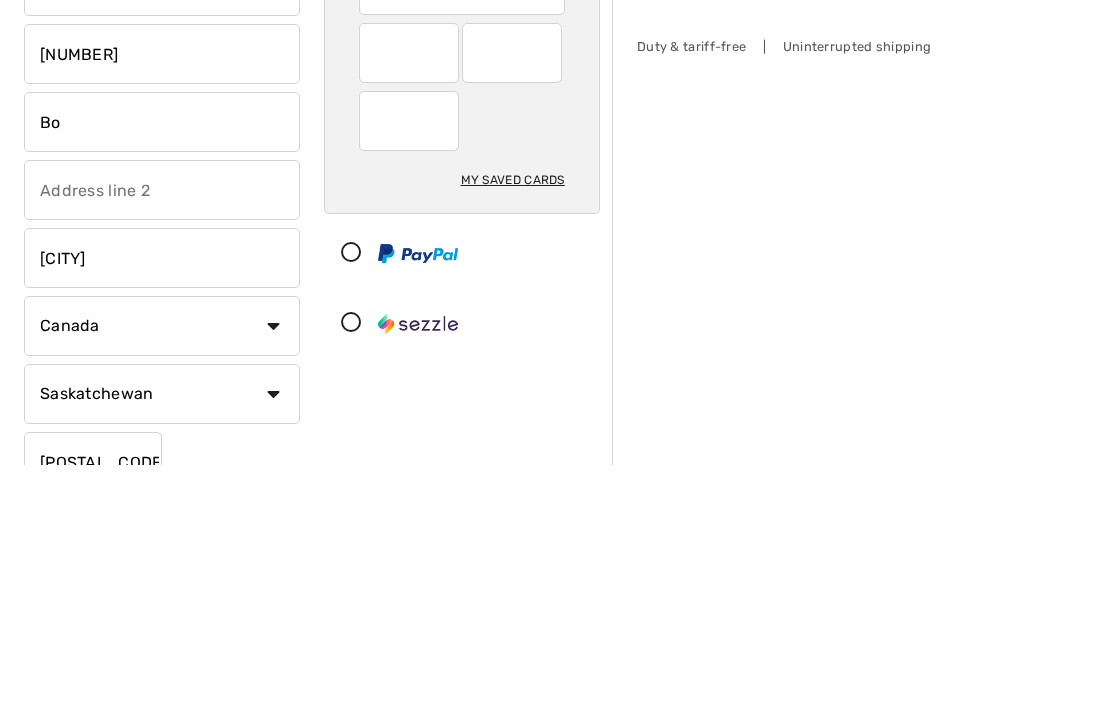 type on "B" 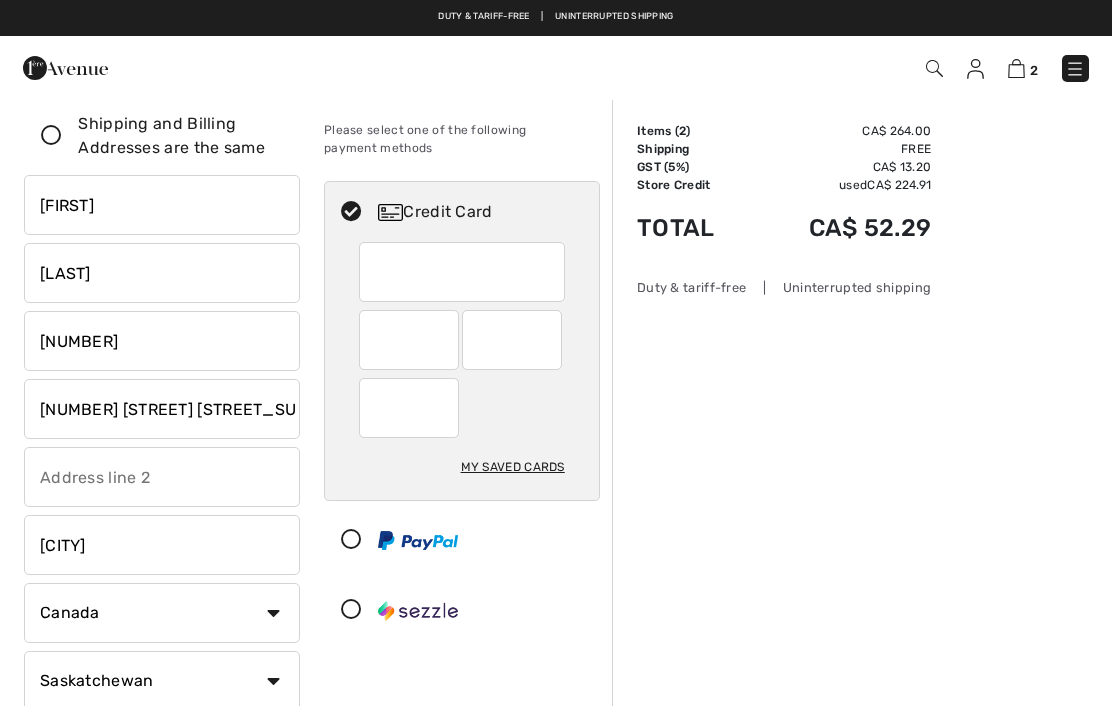 scroll, scrollTop: 41, scrollLeft: 0, axis: vertical 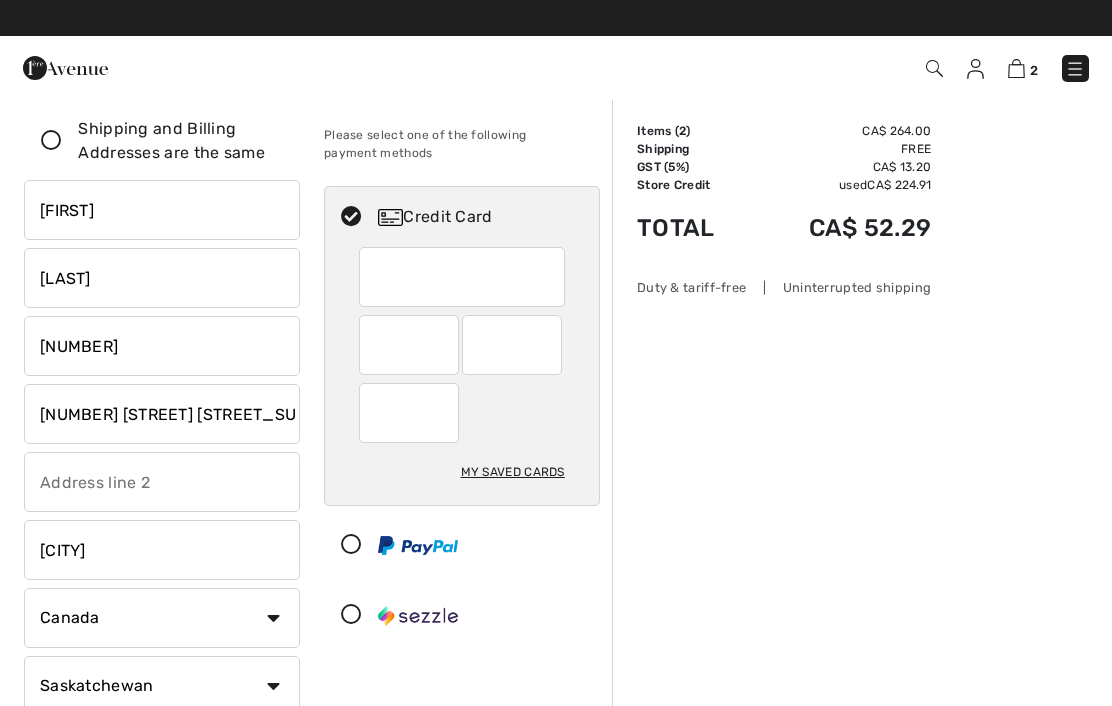type on "[NUMBER] [STREET], [CITY]" 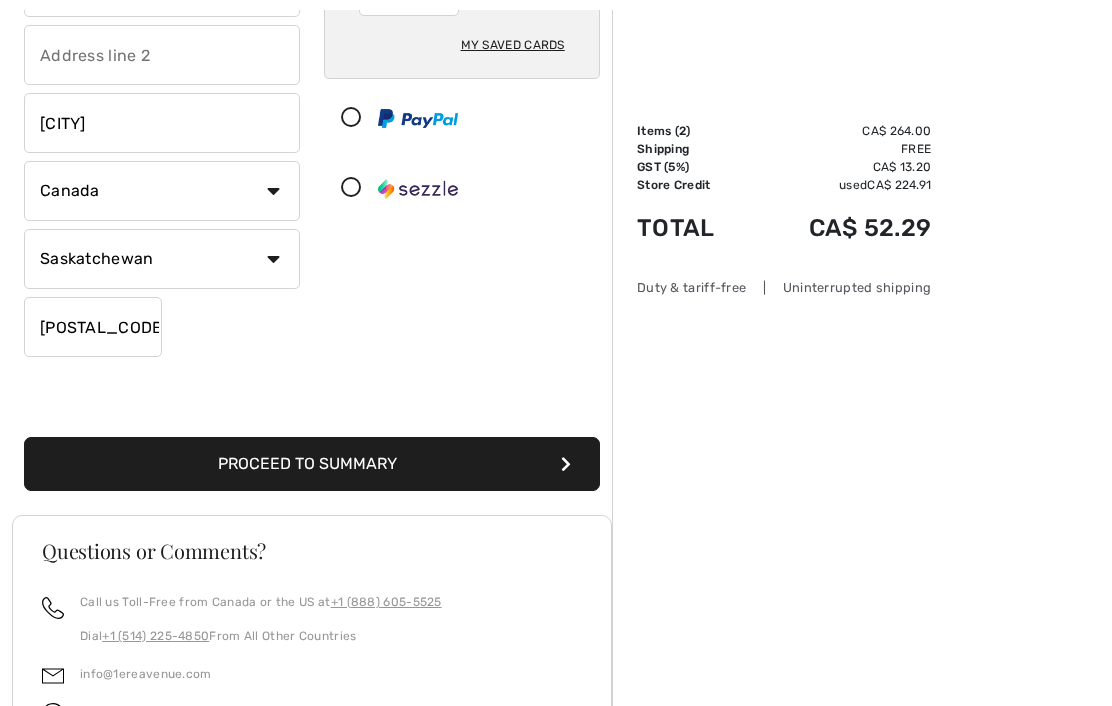 scroll, scrollTop: 472, scrollLeft: 0, axis: vertical 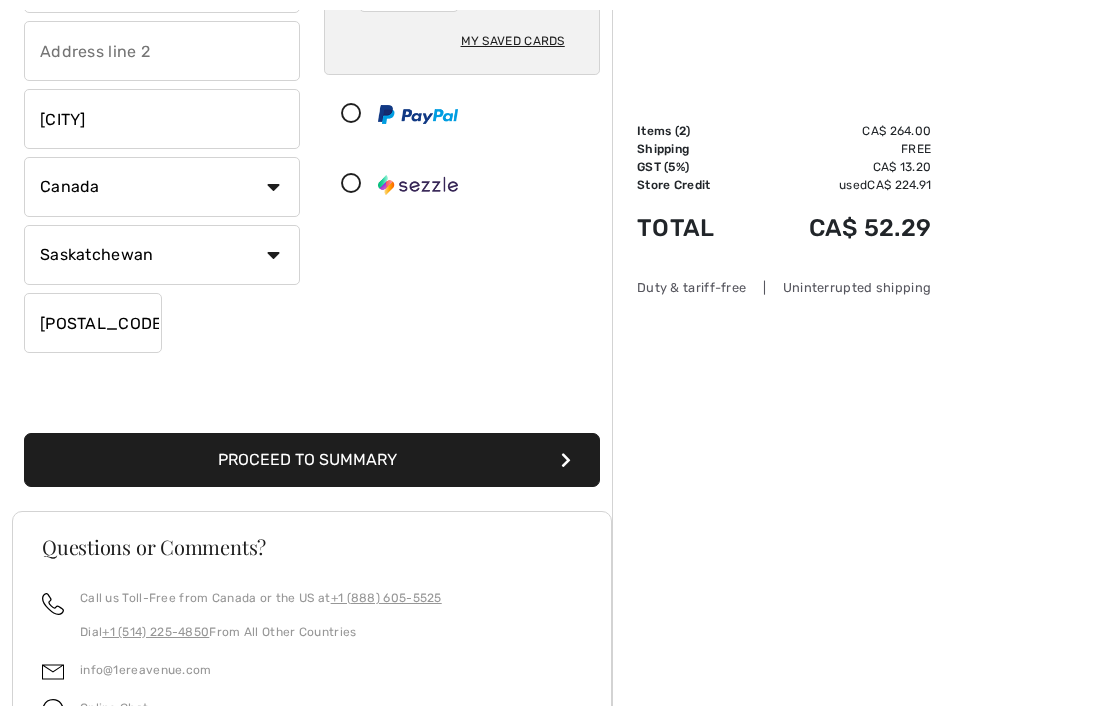 click on "Proceed to Summary" at bounding box center (312, 460) 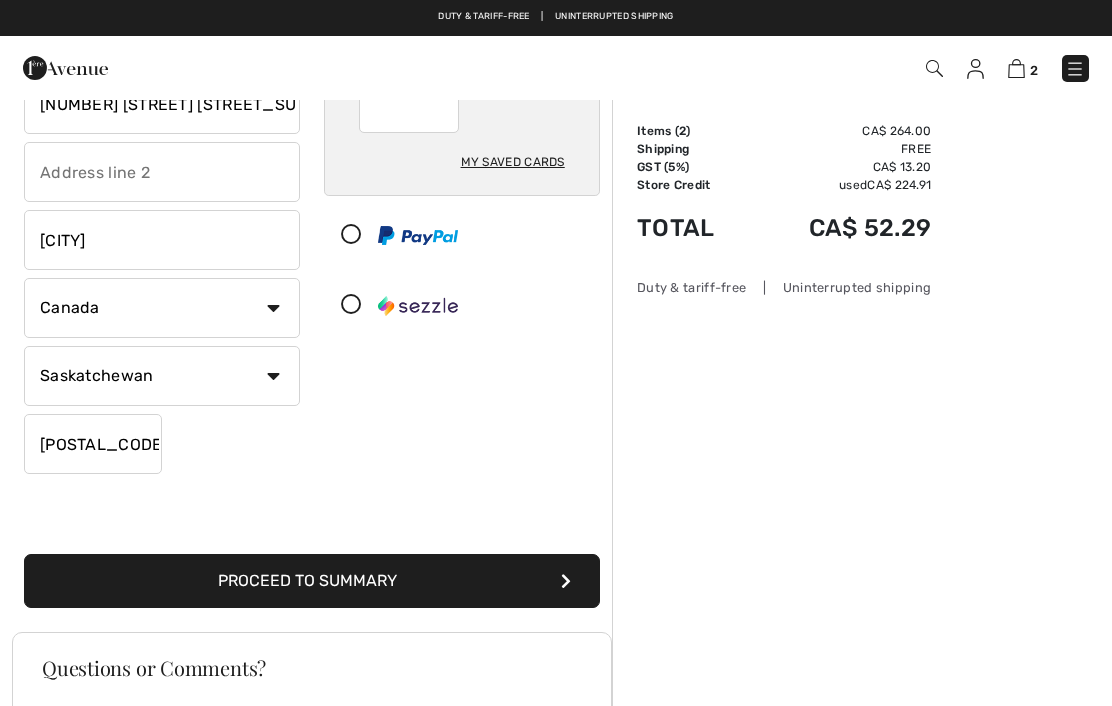 scroll, scrollTop: 339, scrollLeft: 0, axis: vertical 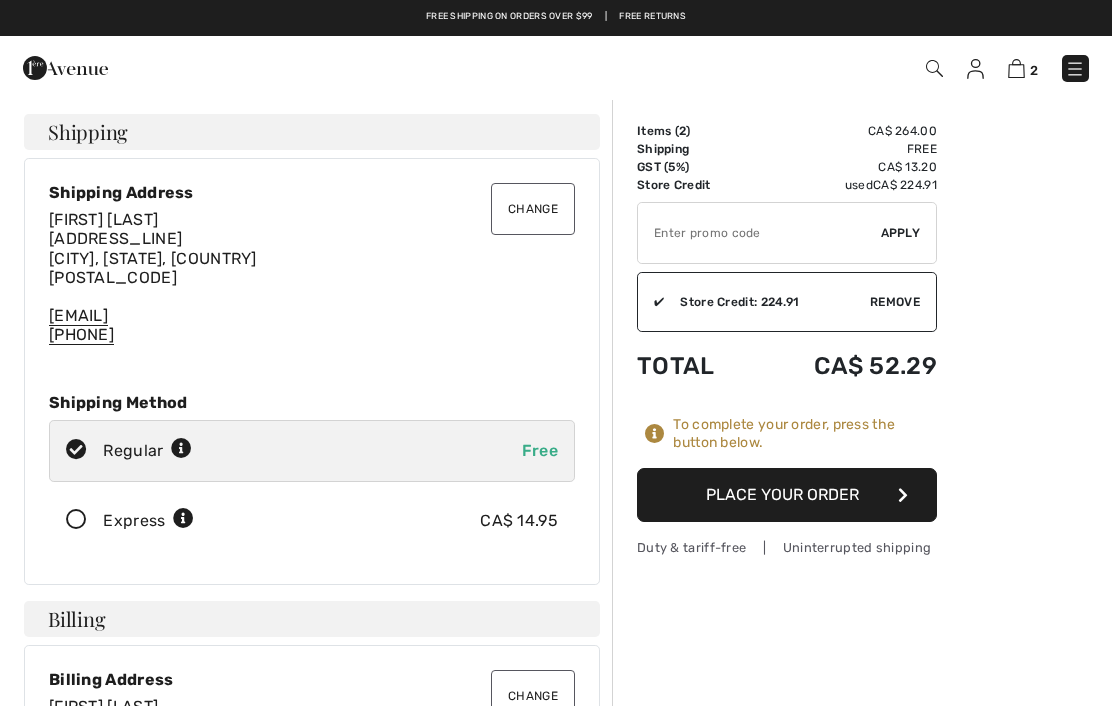 click on "Change" at bounding box center [533, 209] 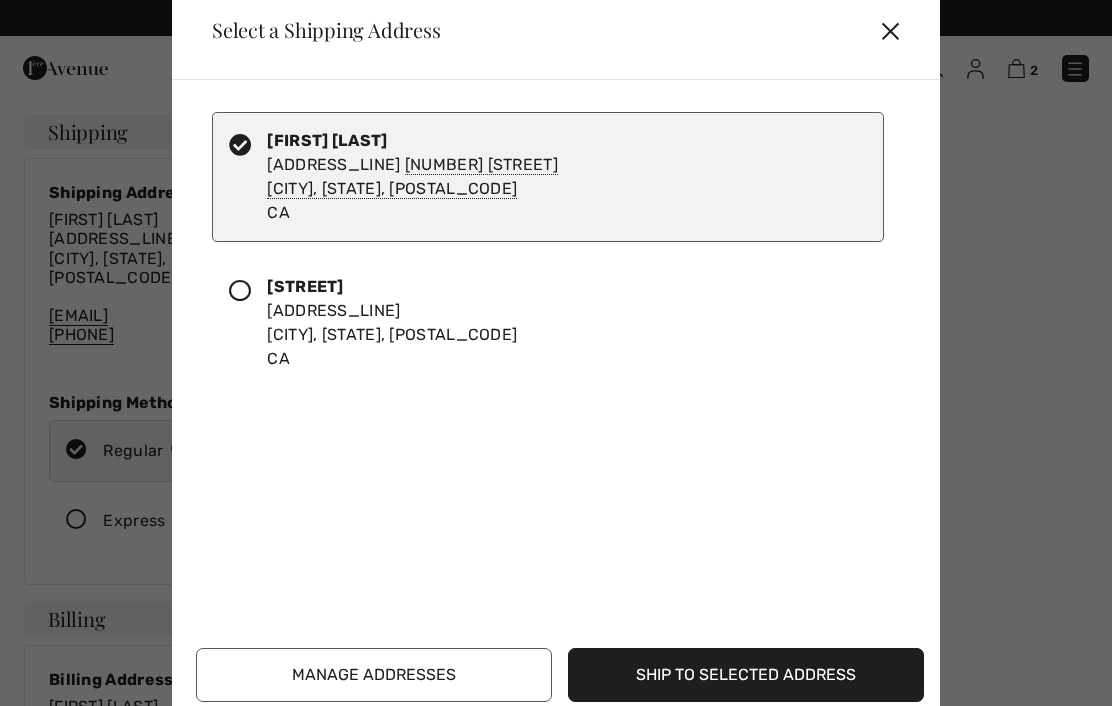 click on "Manage Addresses" at bounding box center (374, 675) 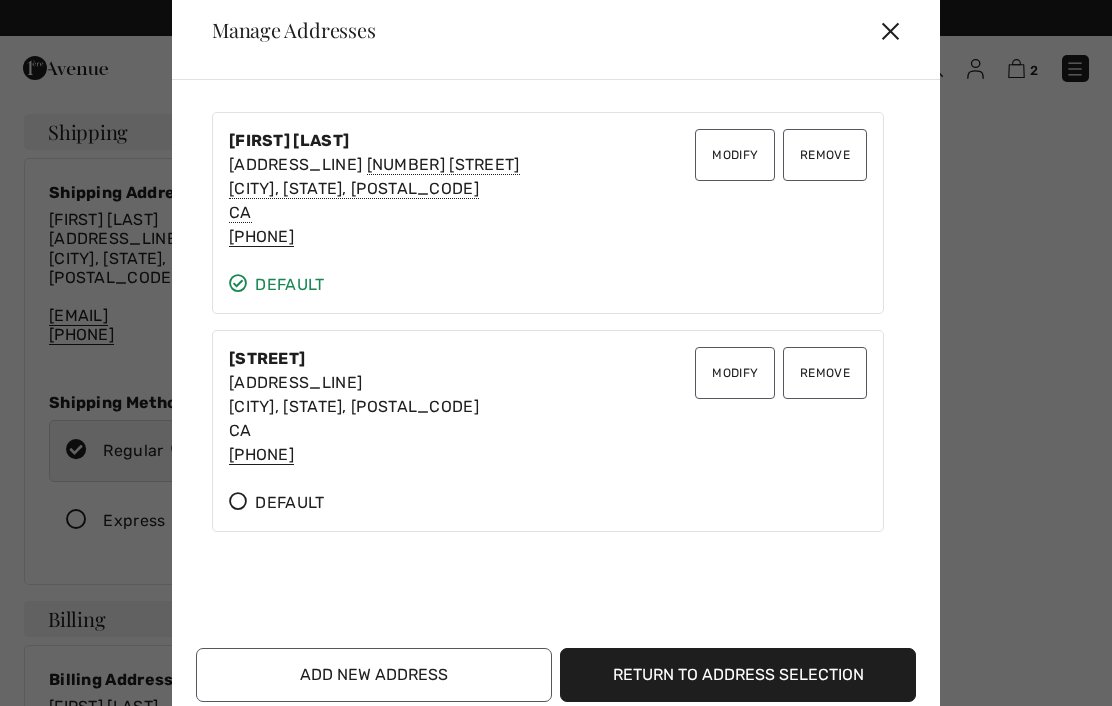 click on "Modify" at bounding box center [735, 155] 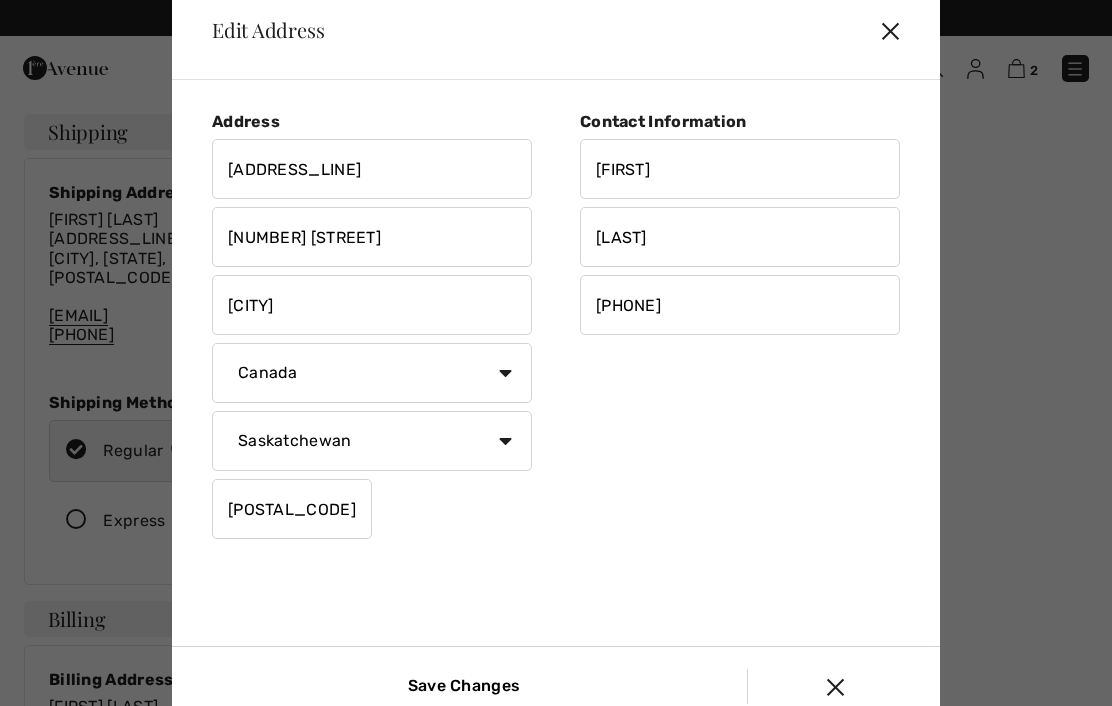 click on "Box 3916" at bounding box center [372, 169] 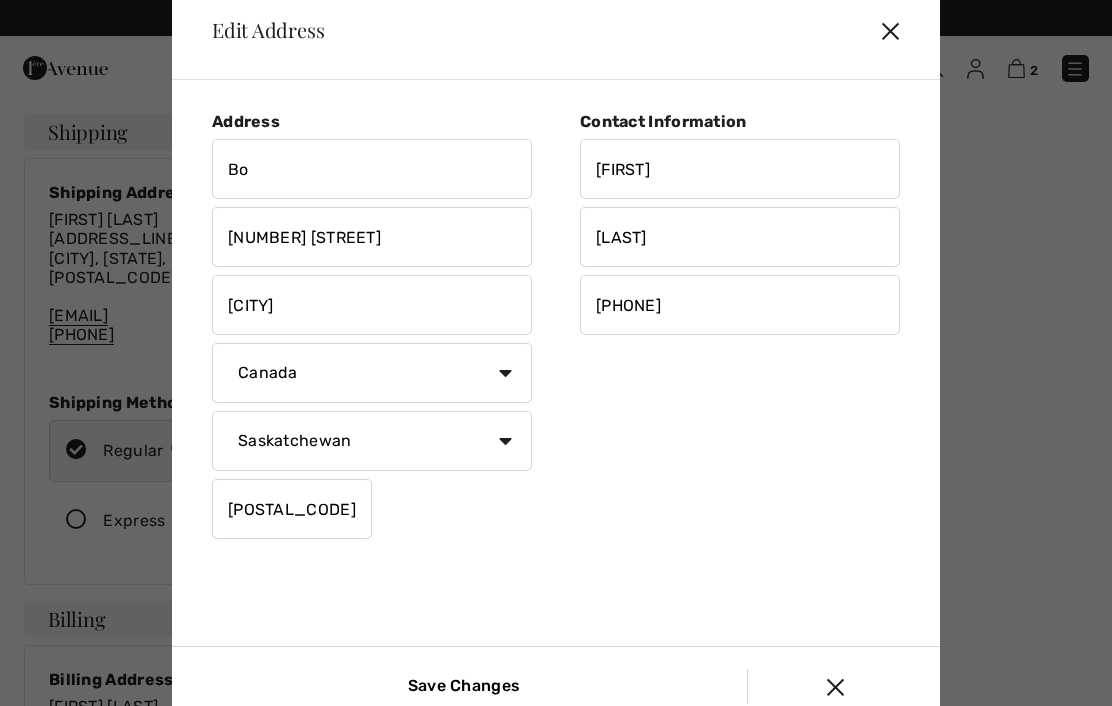 type on "B" 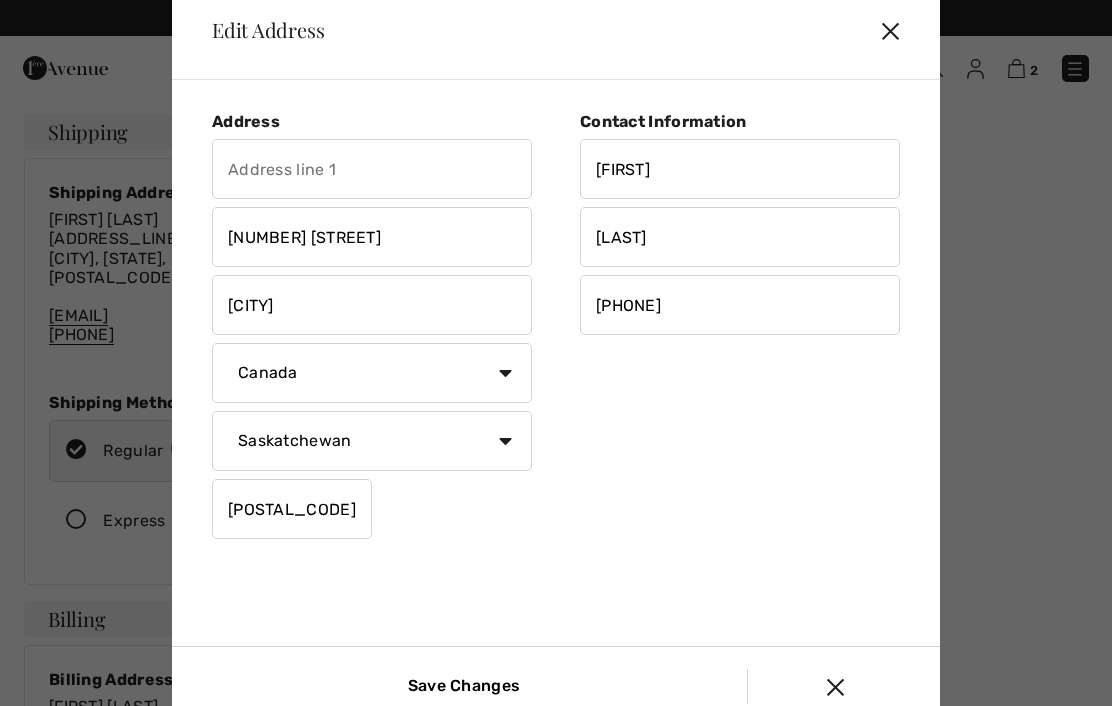 type 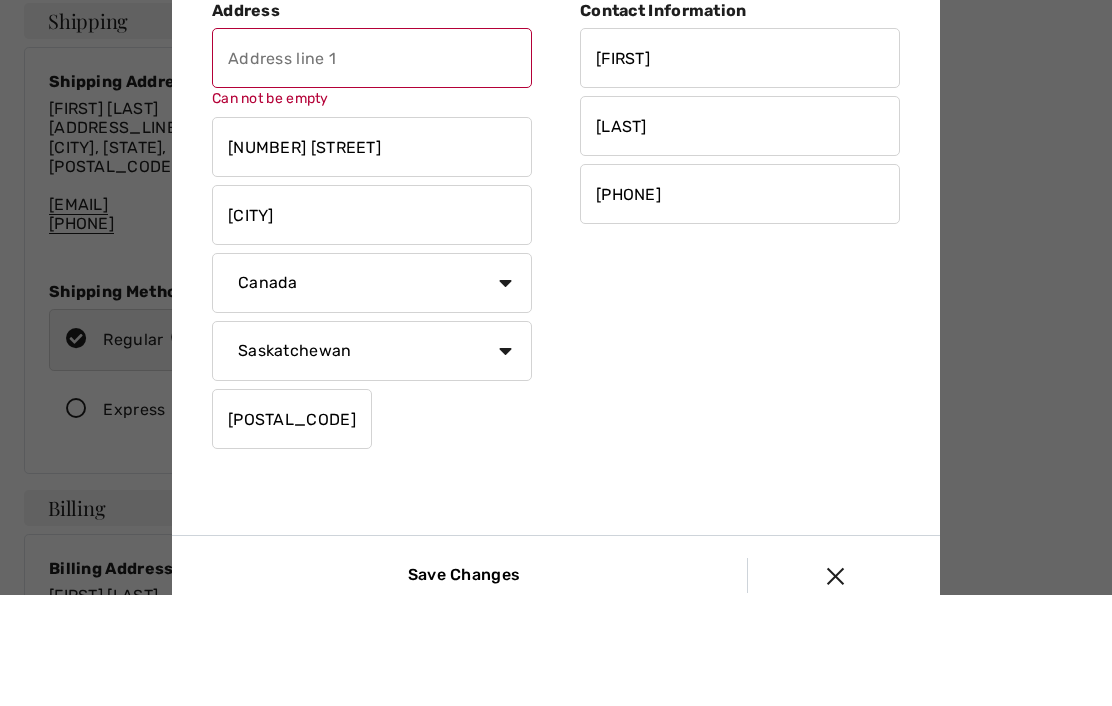 click on "500 Wesley St E" at bounding box center [372, 258] 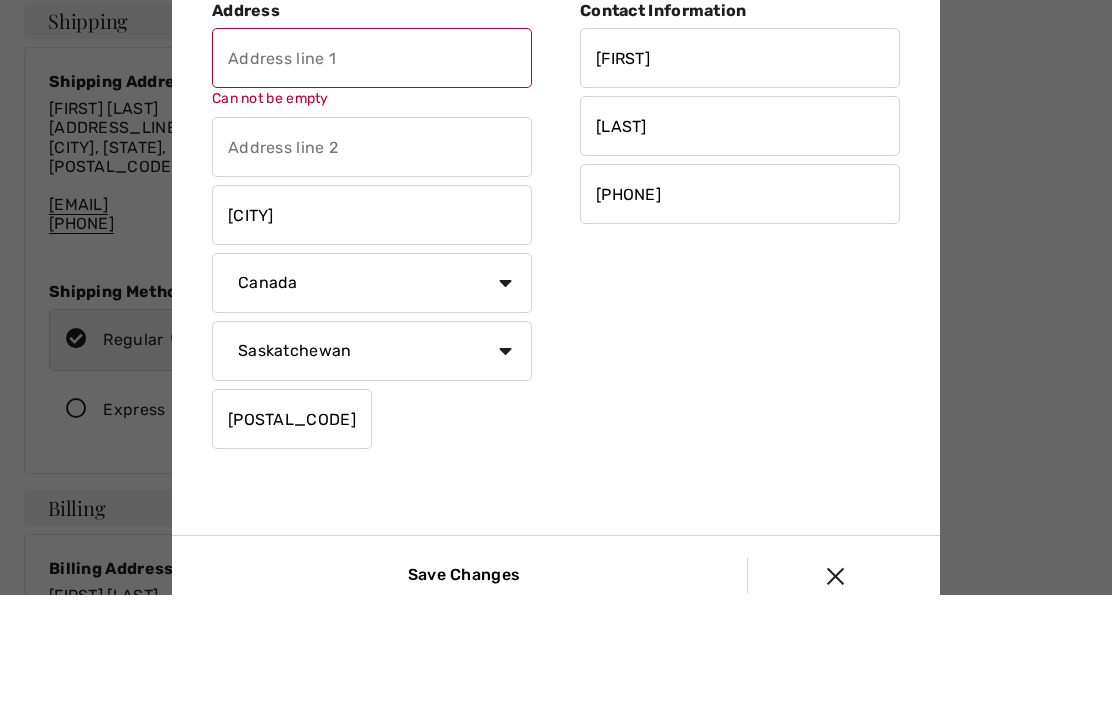 type 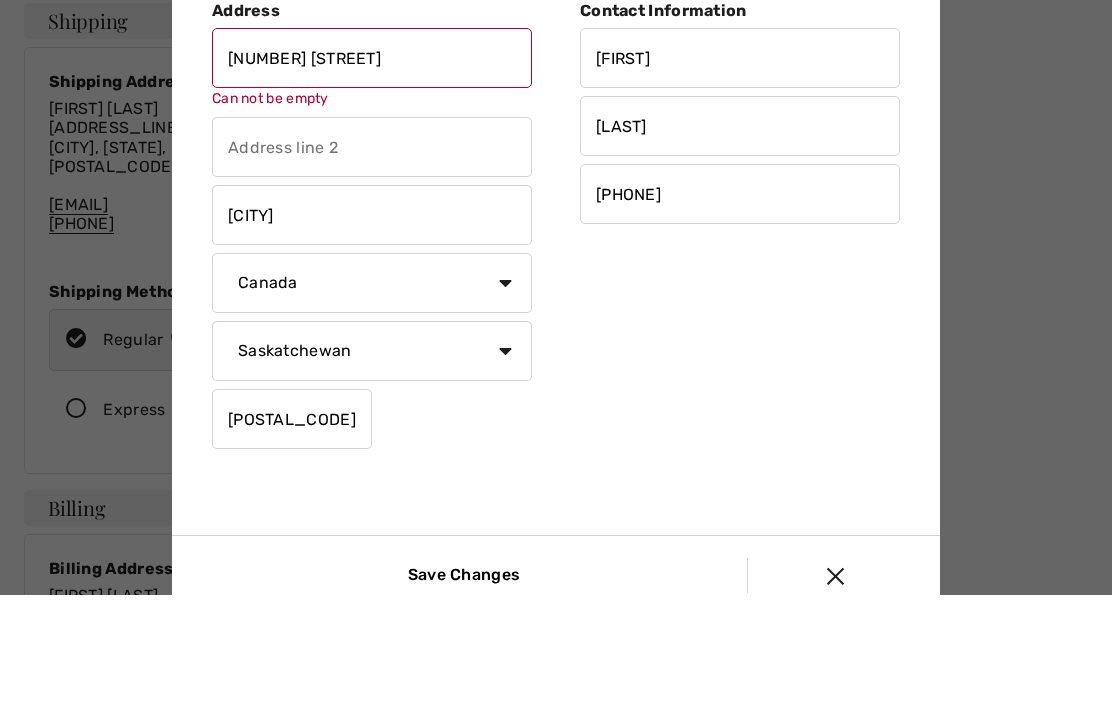 scroll, scrollTop: 111, scrollLeft: 0, axis: vertical 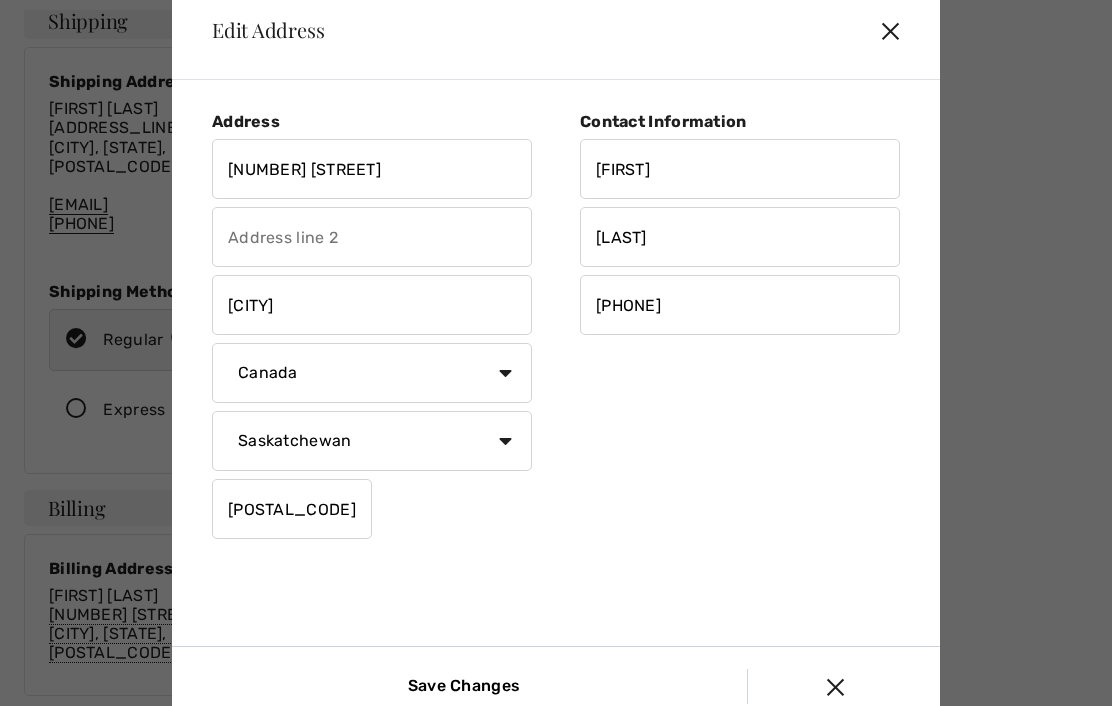 type on "500 Wesley St E" 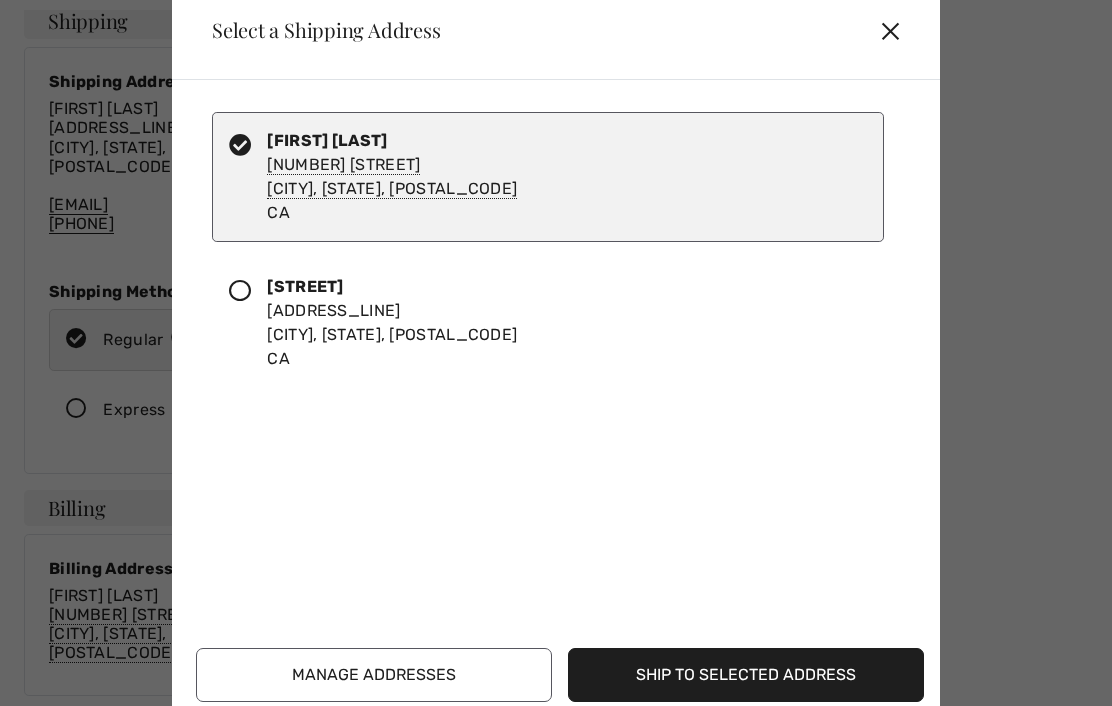 click on "Ship to Selected Address" at bounding box center [746, 675] 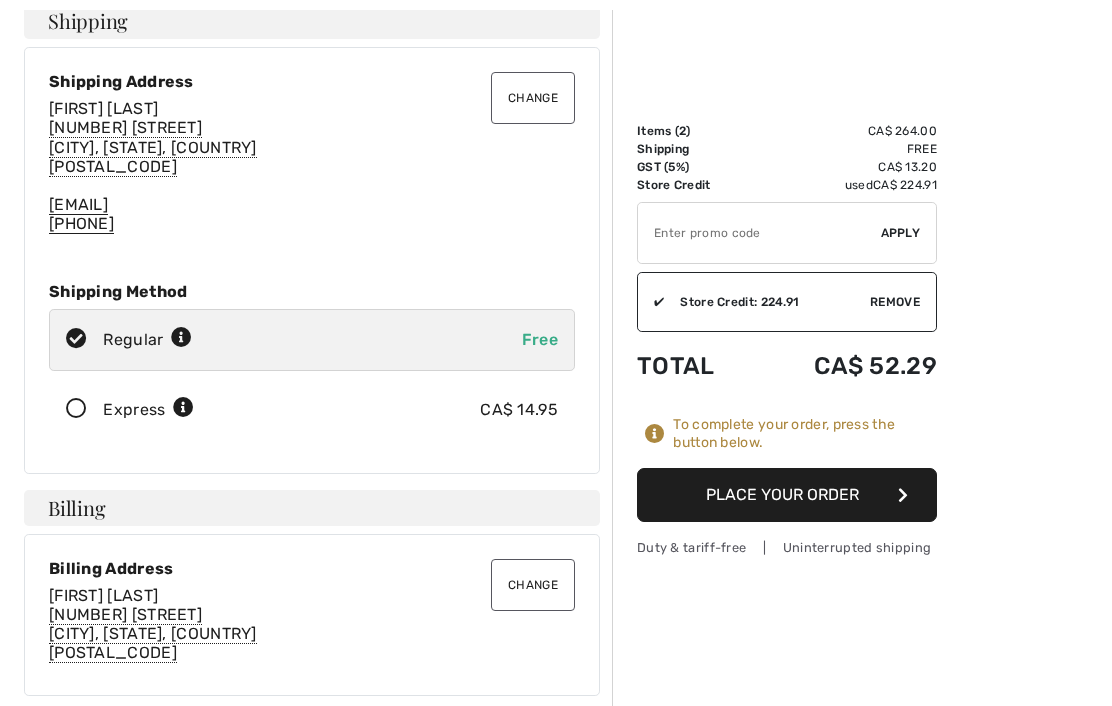 click on "Change" at bounding box center (533, 98) 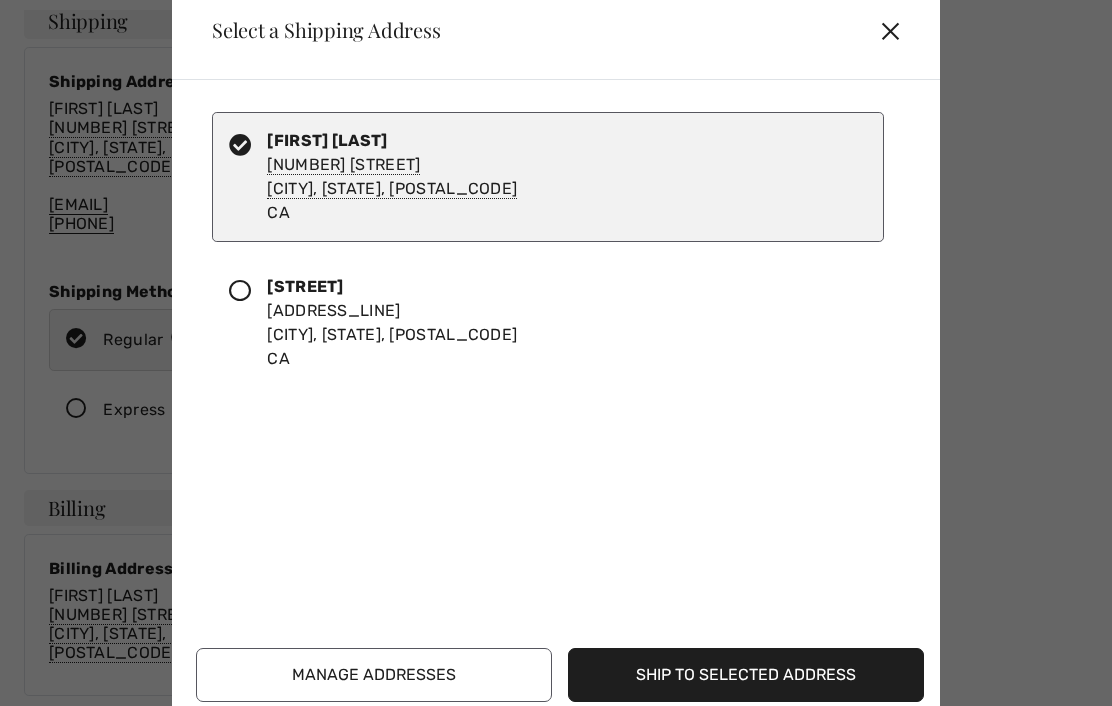 click on "Manage Addresses" at bounding box center [374, 675] 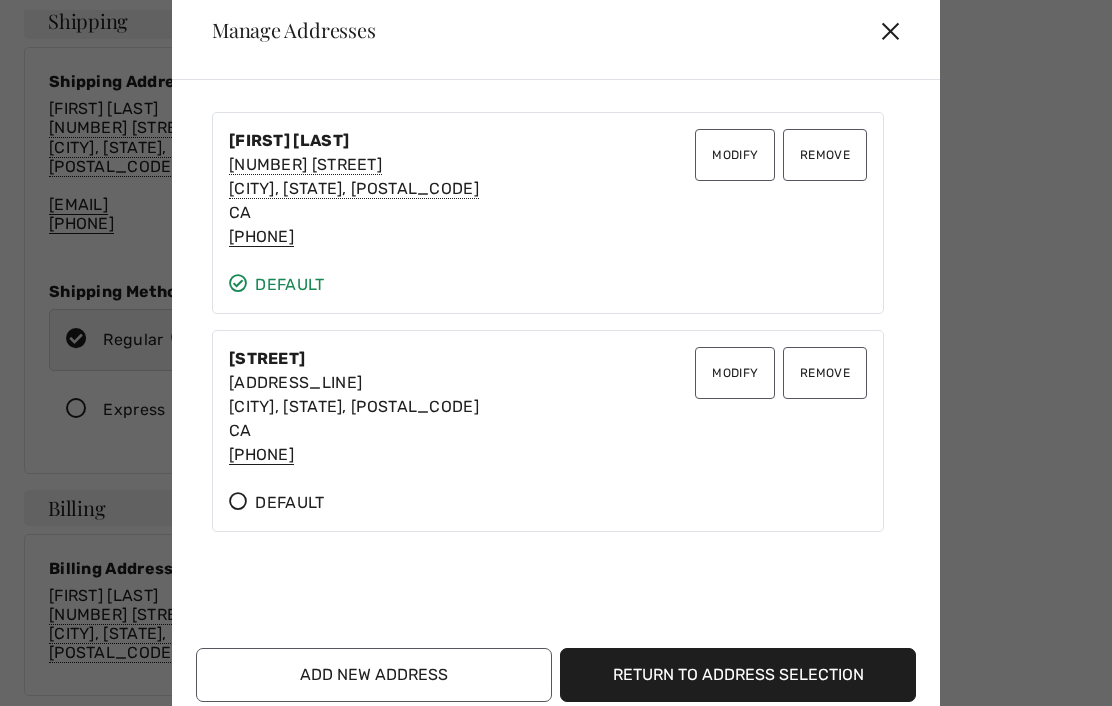 click on "Return to Address Selection" at bounding box center [738, 675] 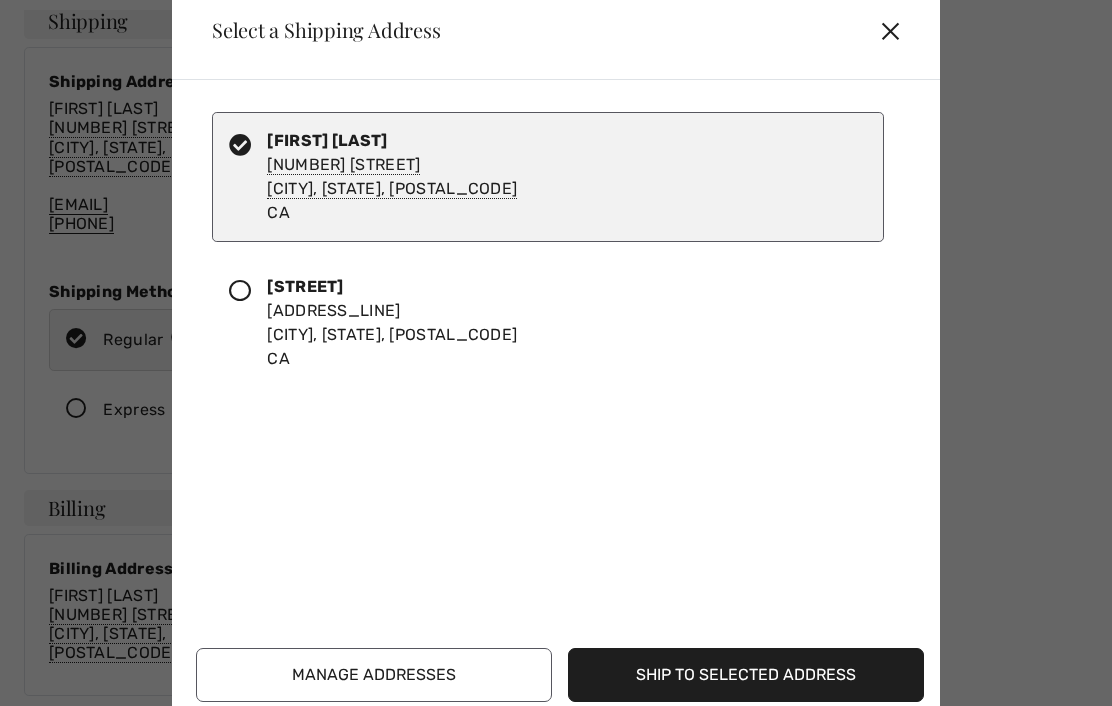 click on "Ship to Selected Address" at bounding box center [746, 675] 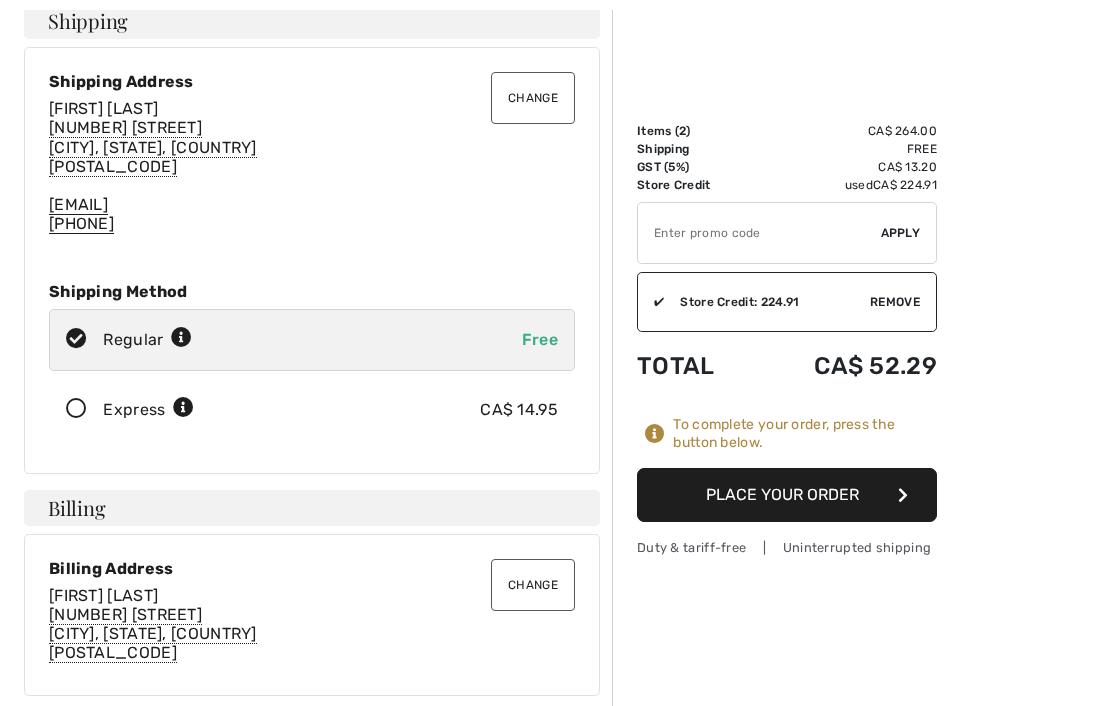 click at bounding box center (201, 410) 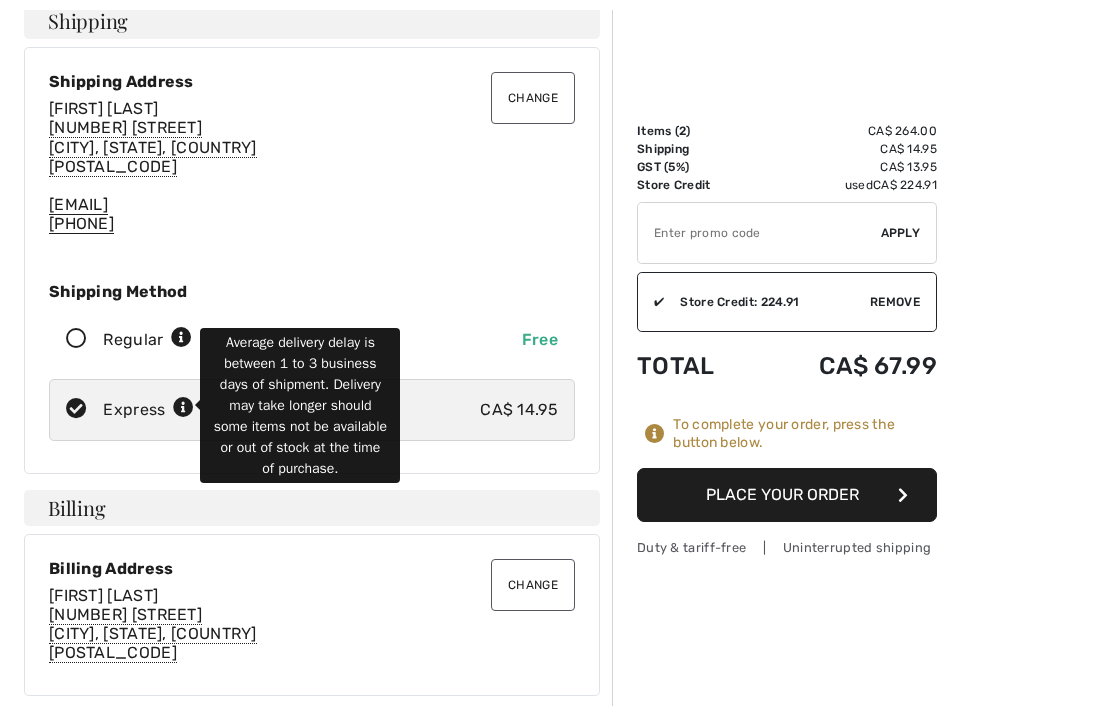 click at bounding box center [183, 408] 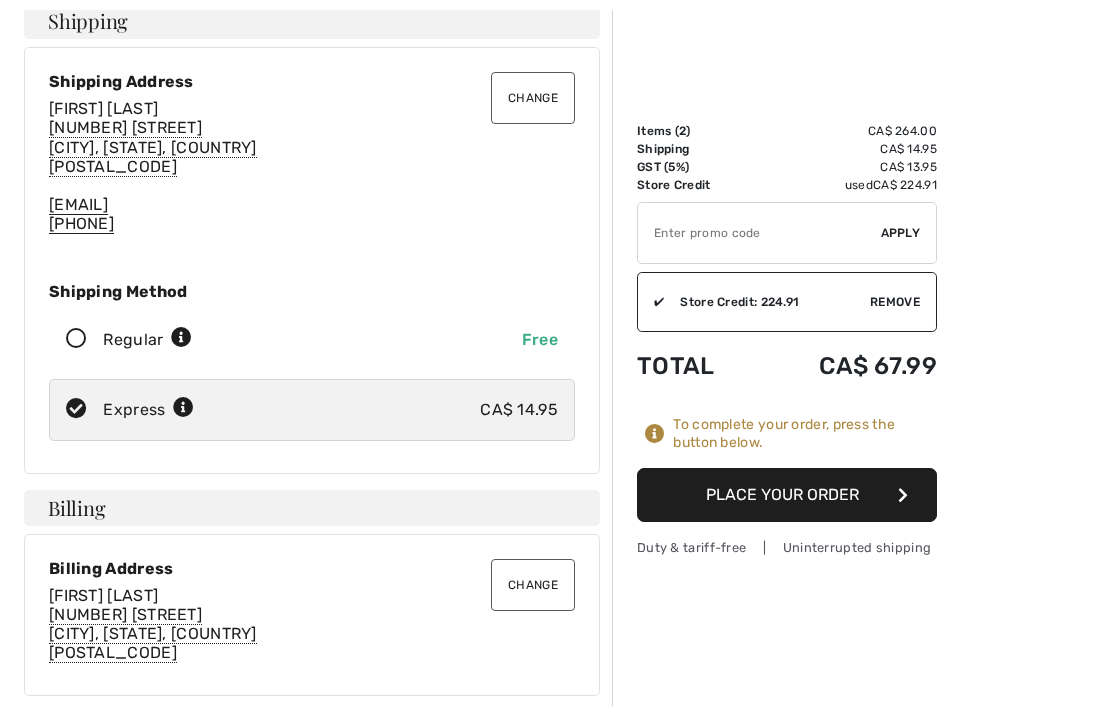 click at bounding box center (76, 409) 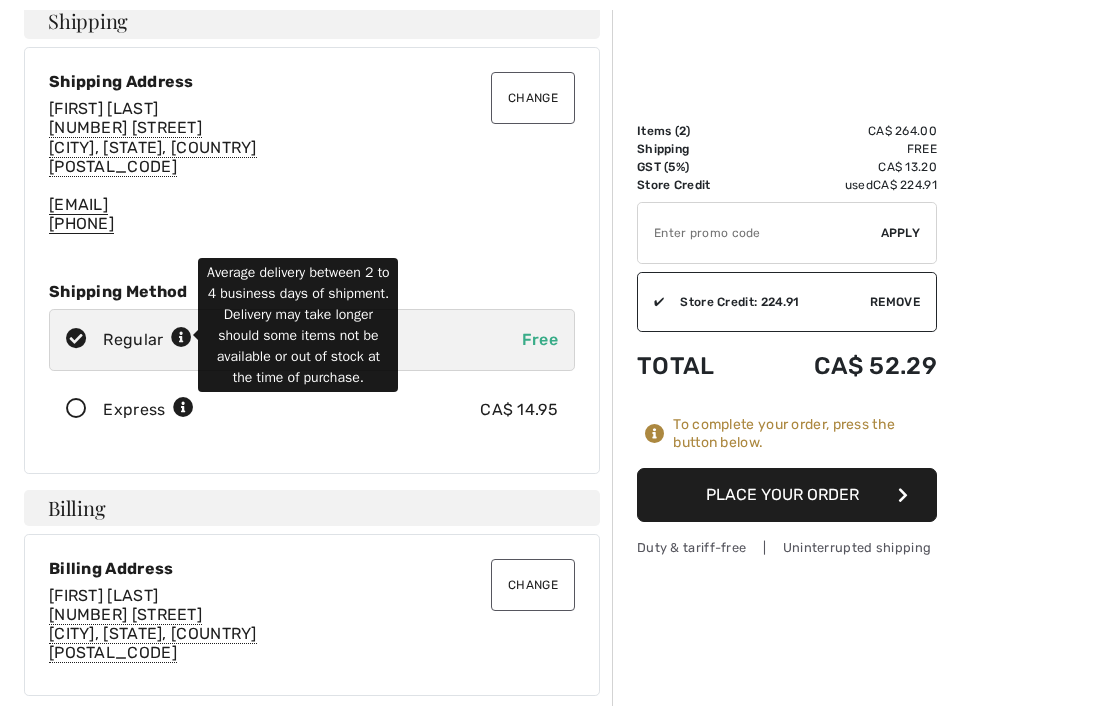 click at bounding box center [181, 338] 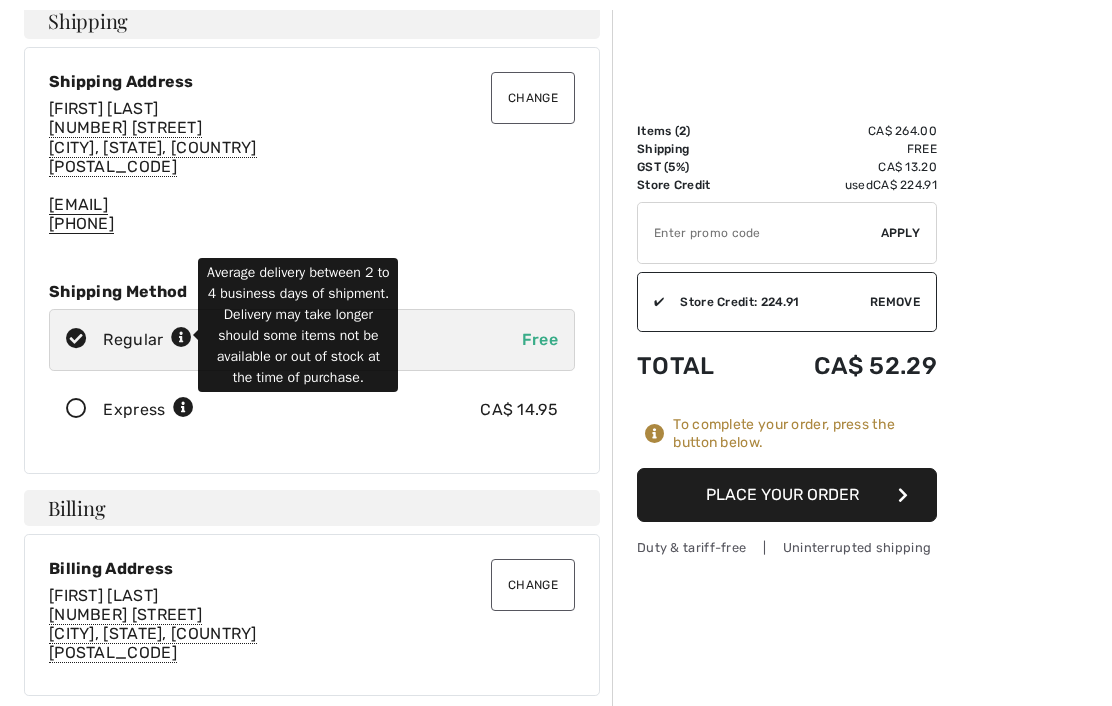 click on "Raylene Taylor
500 Wesley St E Melfort, SK, CA S0E1A0
mr.taylor@sasktel.net
(306) 752-2072" at bounding box center [312, 166] 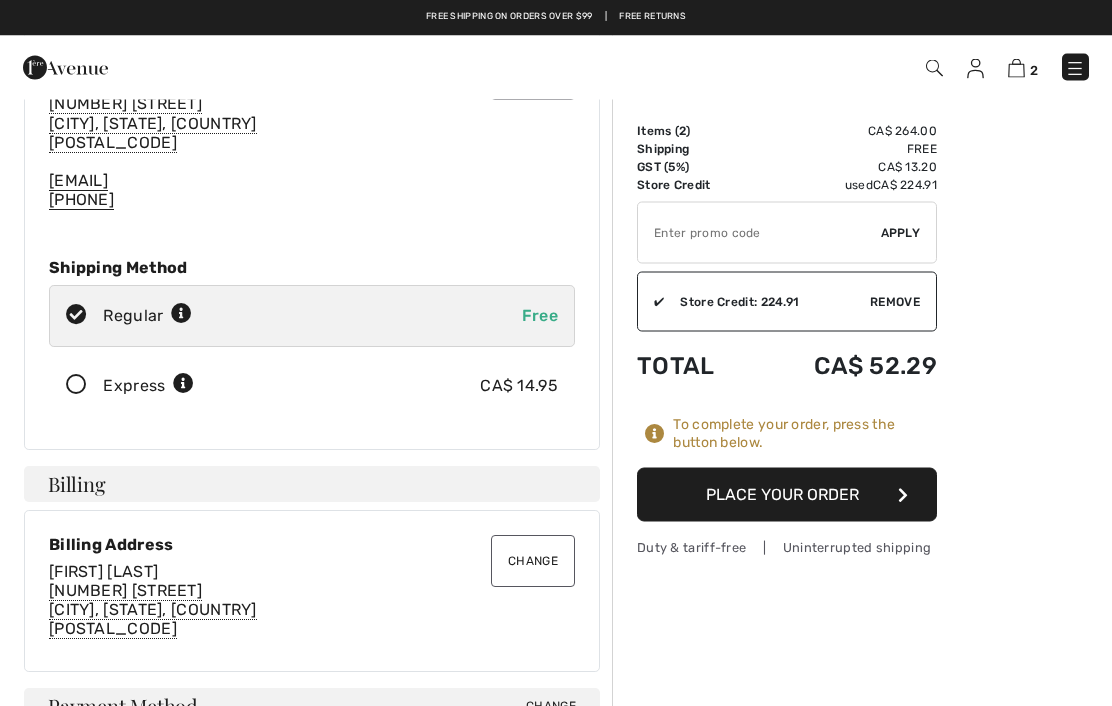scroll, scrollTop: 0, scrollLeft: 0, axis: both 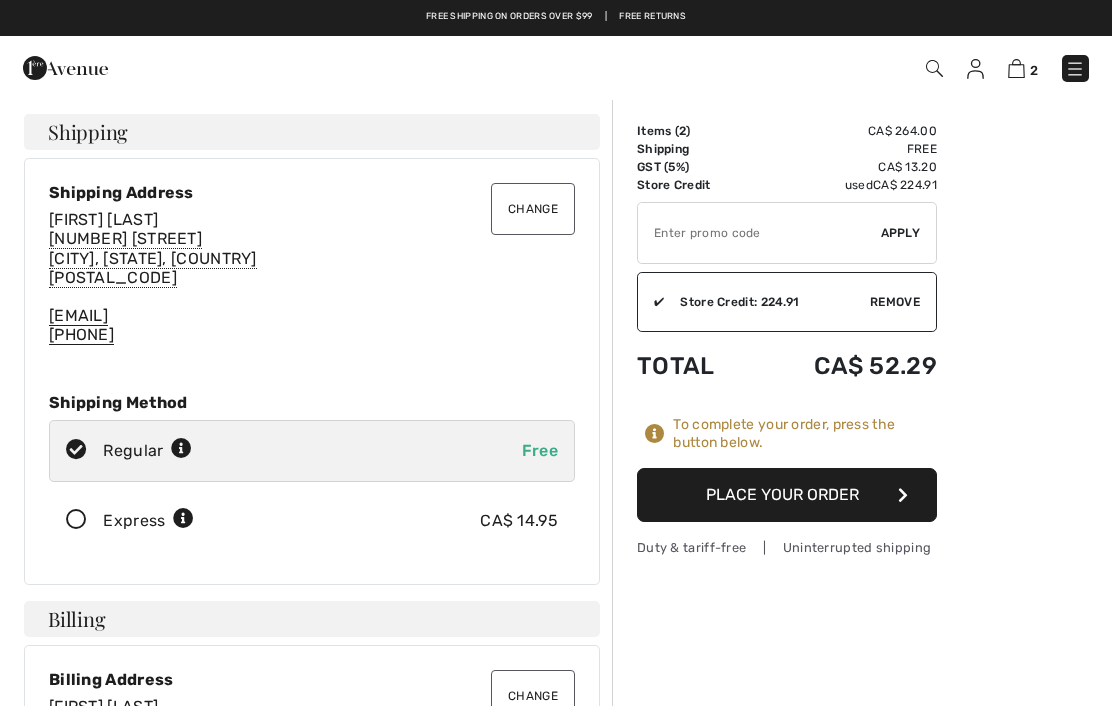 click at bounding box center [903, 495] 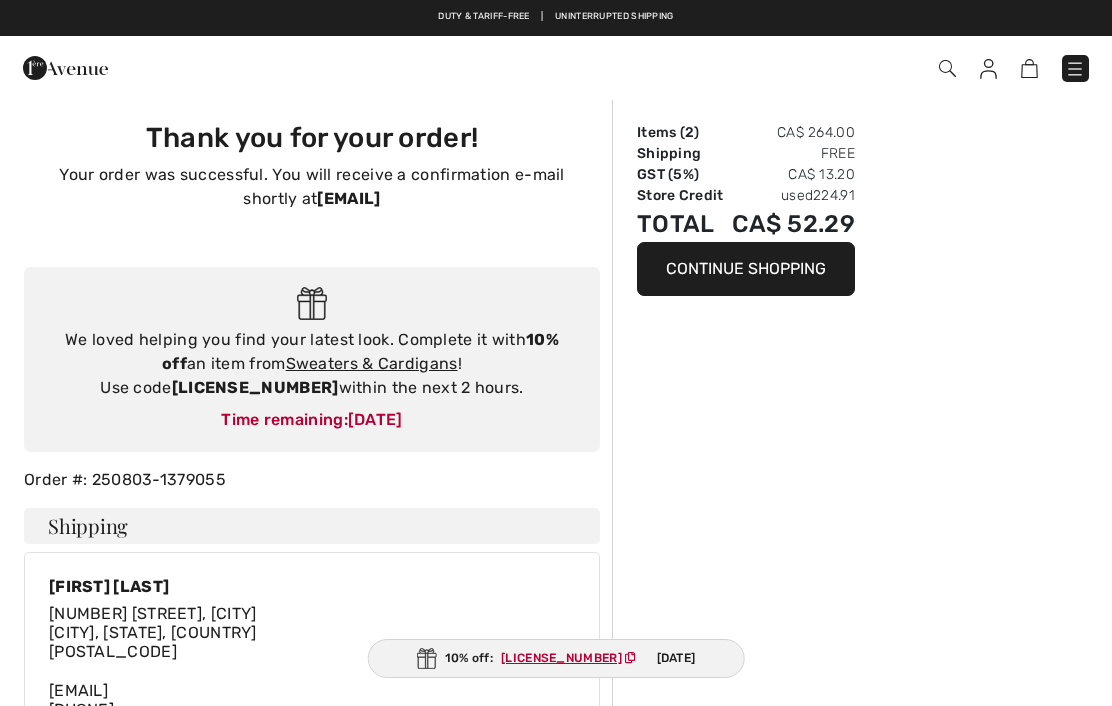 scroll, scrollTop: 0, scrollLeft: 0, axis: both 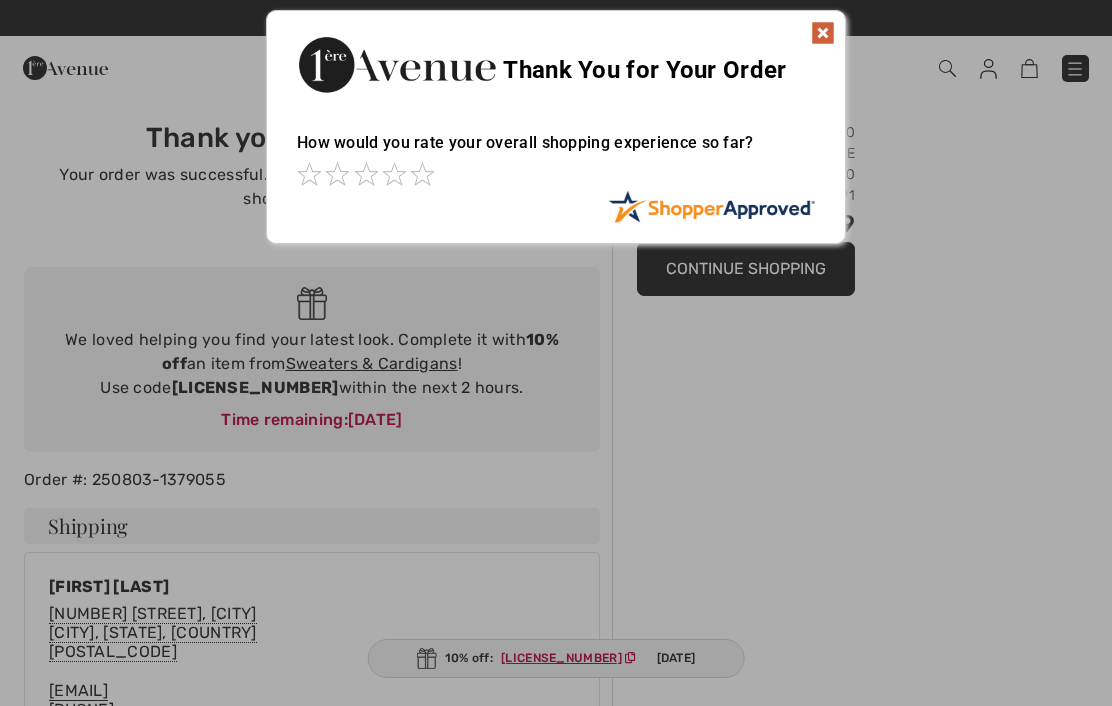click at bounding box center [823, 33] 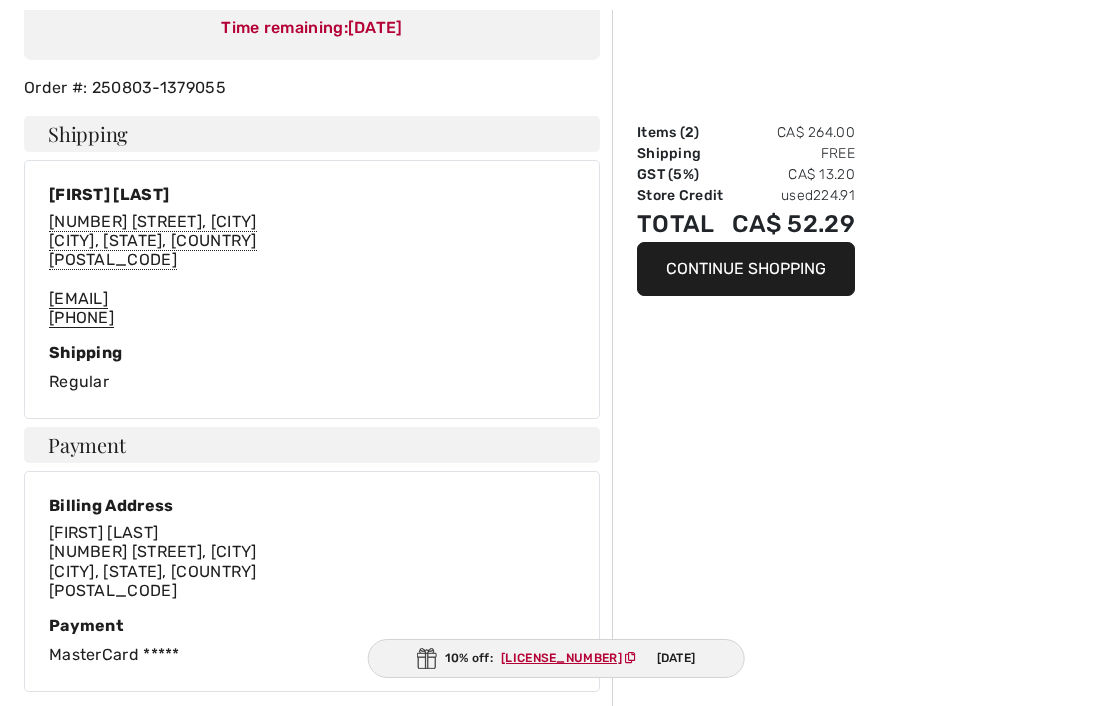 scroll, scrollTop: 390, scrollLeft: 0, axis: vertical 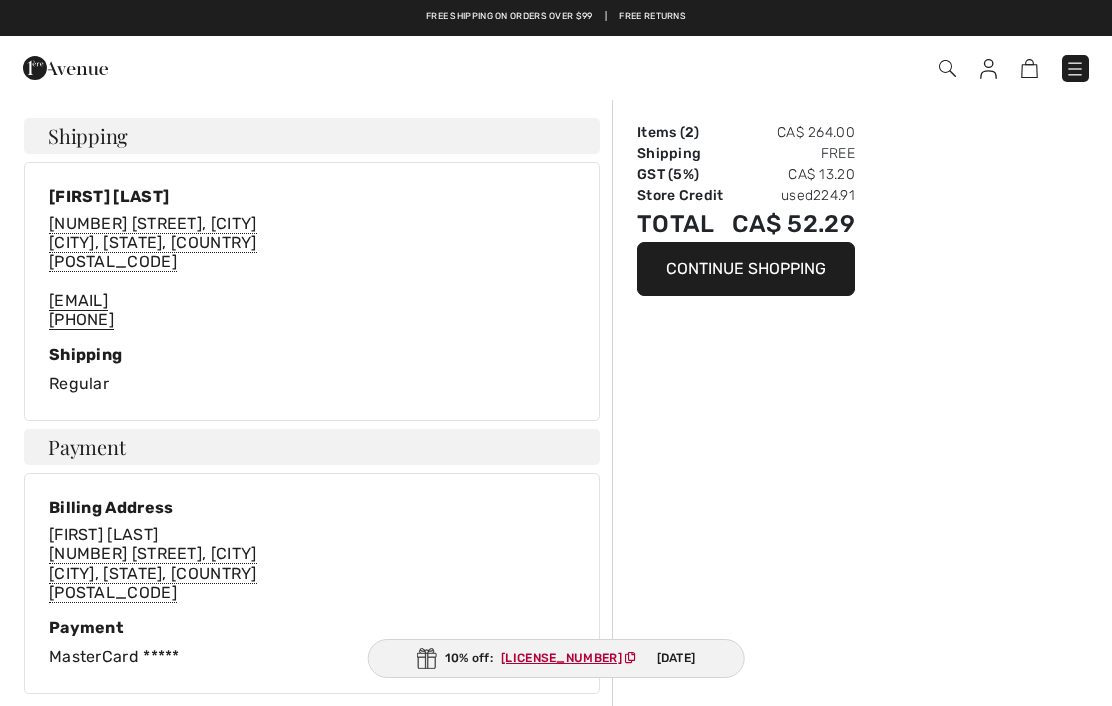 click on "[LICENSE_NUMBER]" at bounding box center [561, 658] 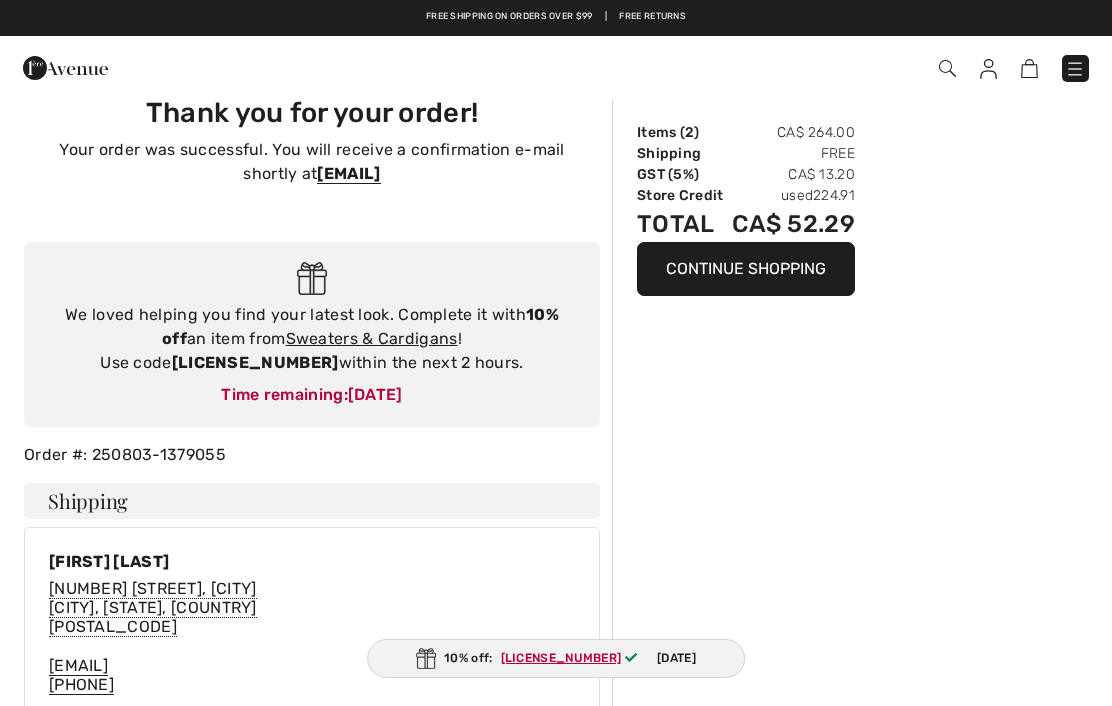 scroll, scrollTop: 0, scrollLeft: 0, axis: both 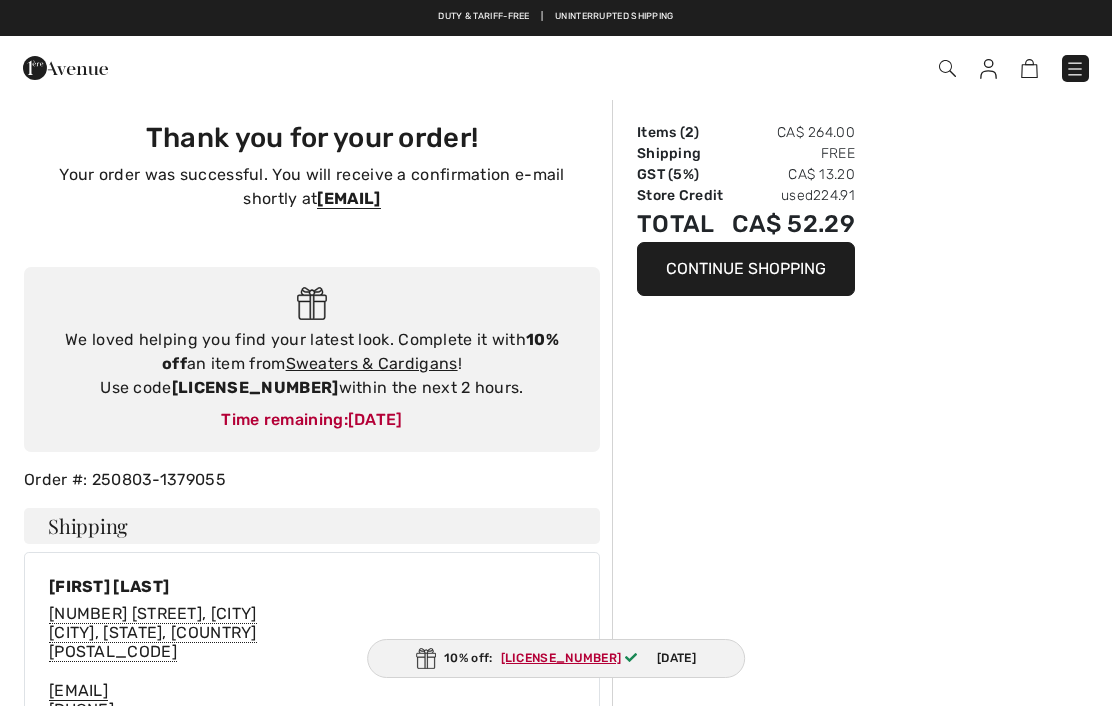 click at bounding box center [236, 68] 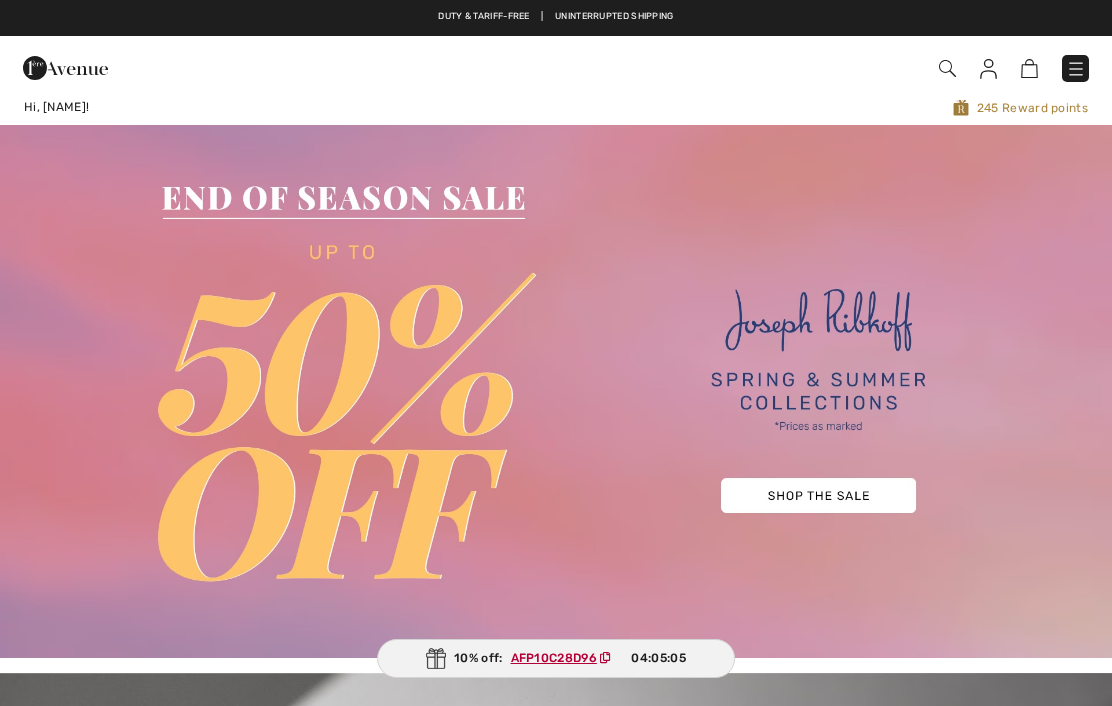 scroll, scrollTop: 0, scrollLeft: 0, axis: both 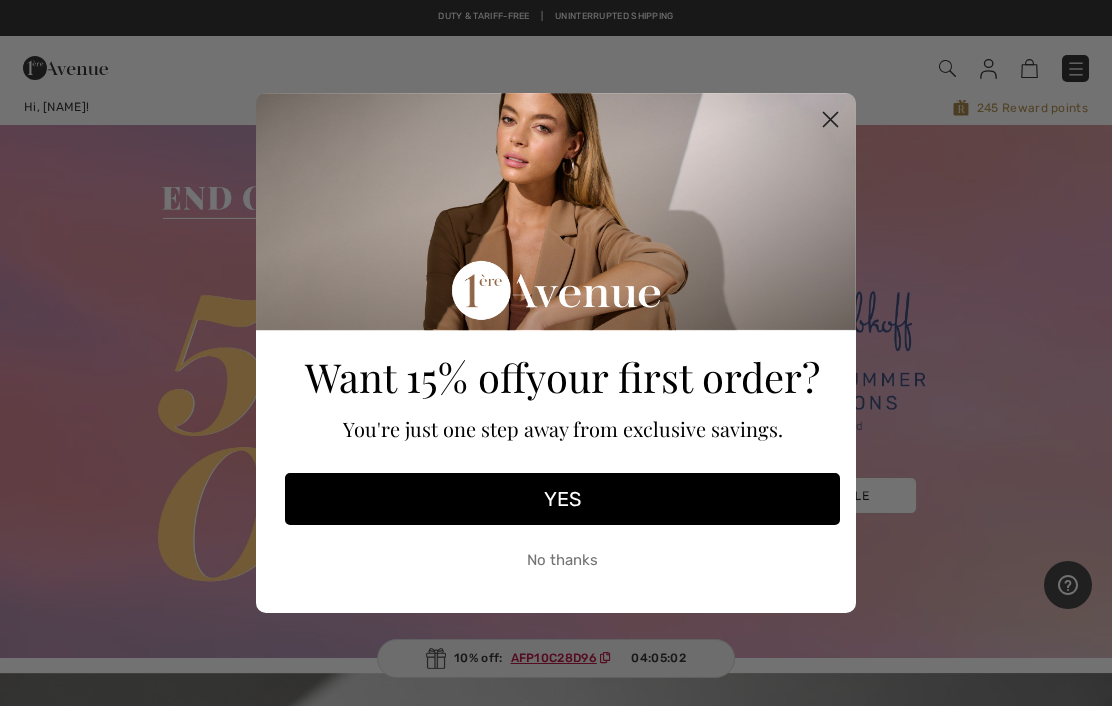 click 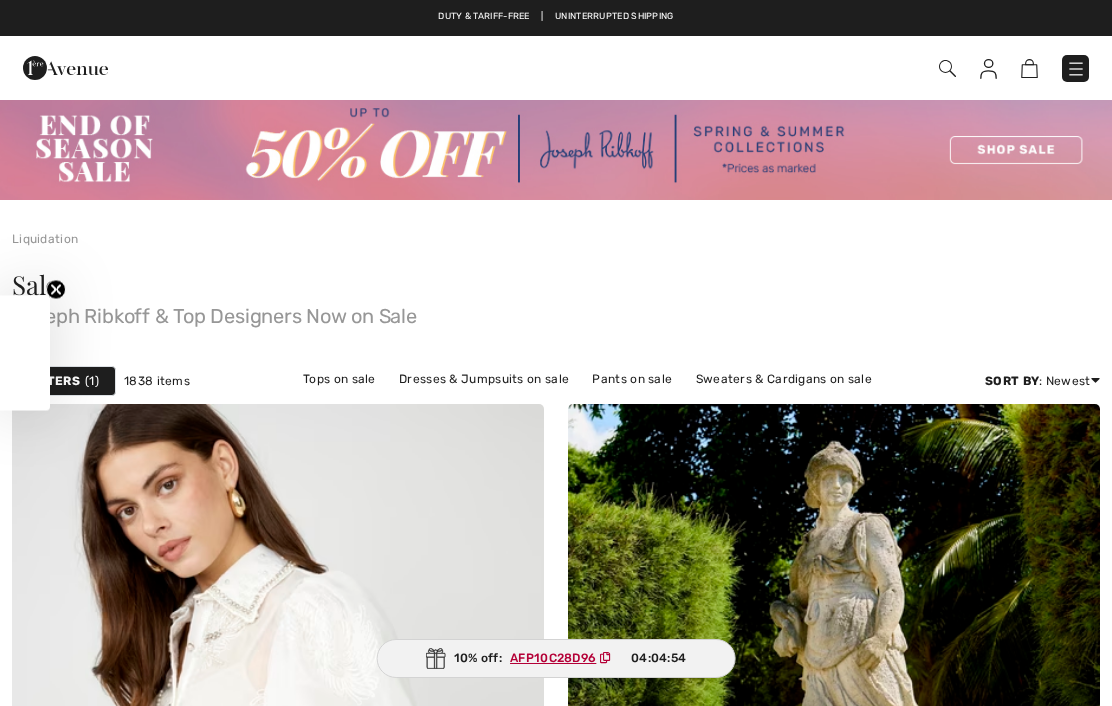 scroll, scrollTop: 0, scrollLeft: 0, axis: both 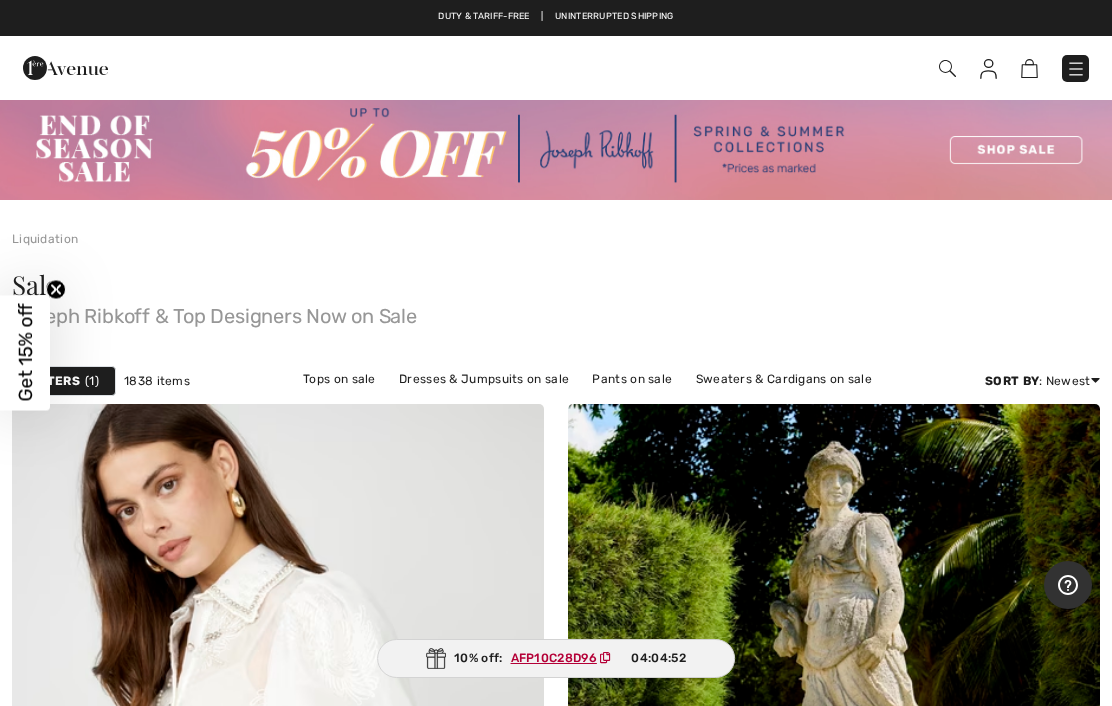 click at bounding box center [988, 69] 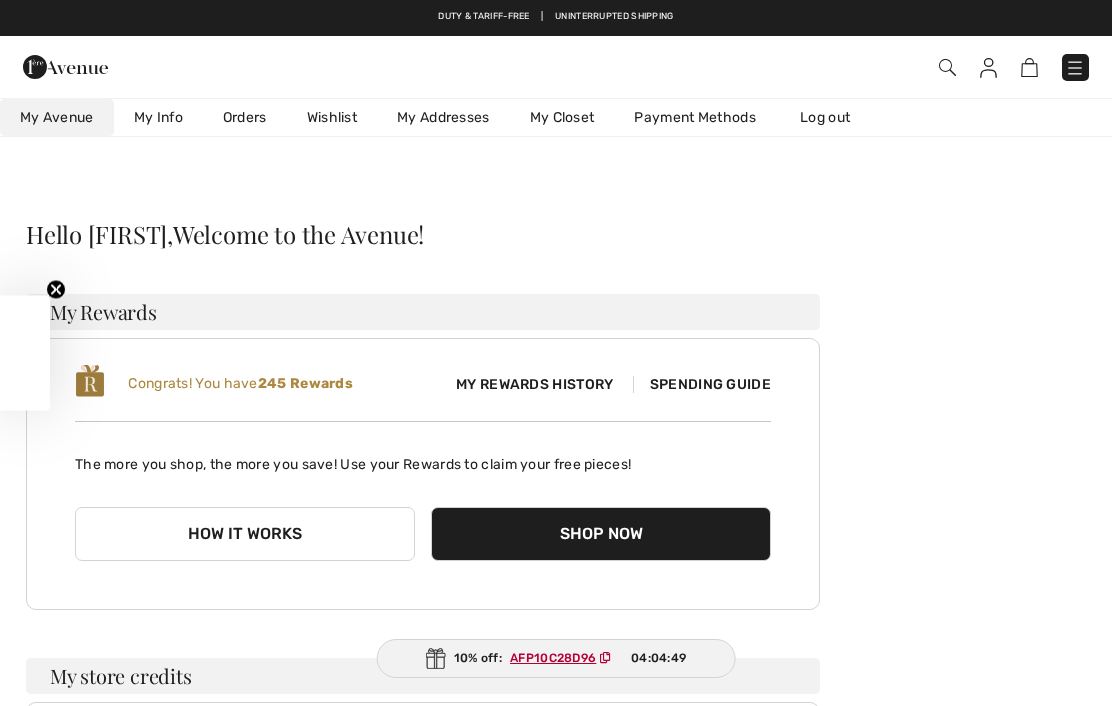 scroll, scrollTop: 0, scrollLeft: 0, axis: both 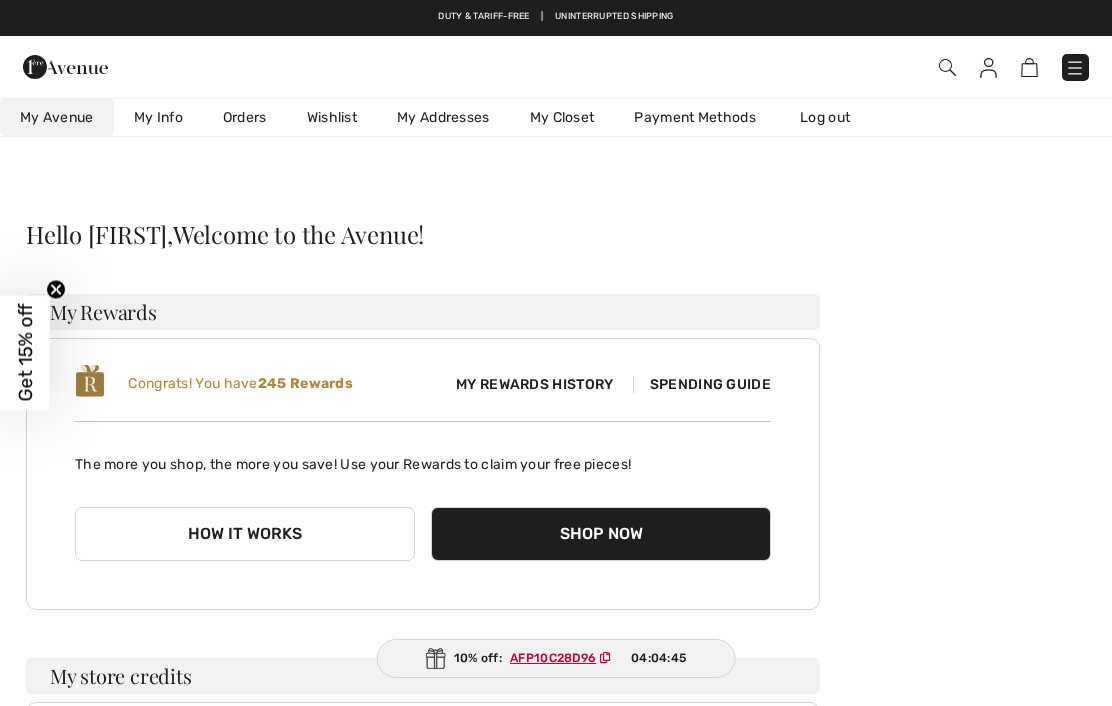 click on "Wishlist" at bounding box center (332, 117) 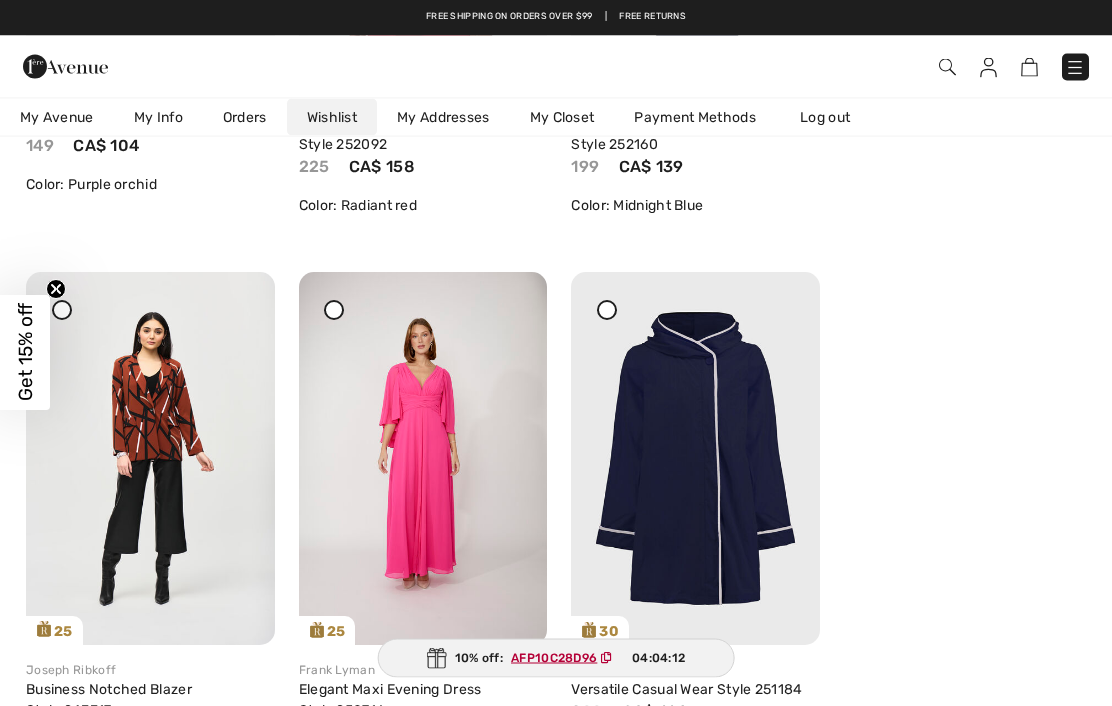 scroll, scrollTop: 5757, scrollLeft: 0, axis: vertical 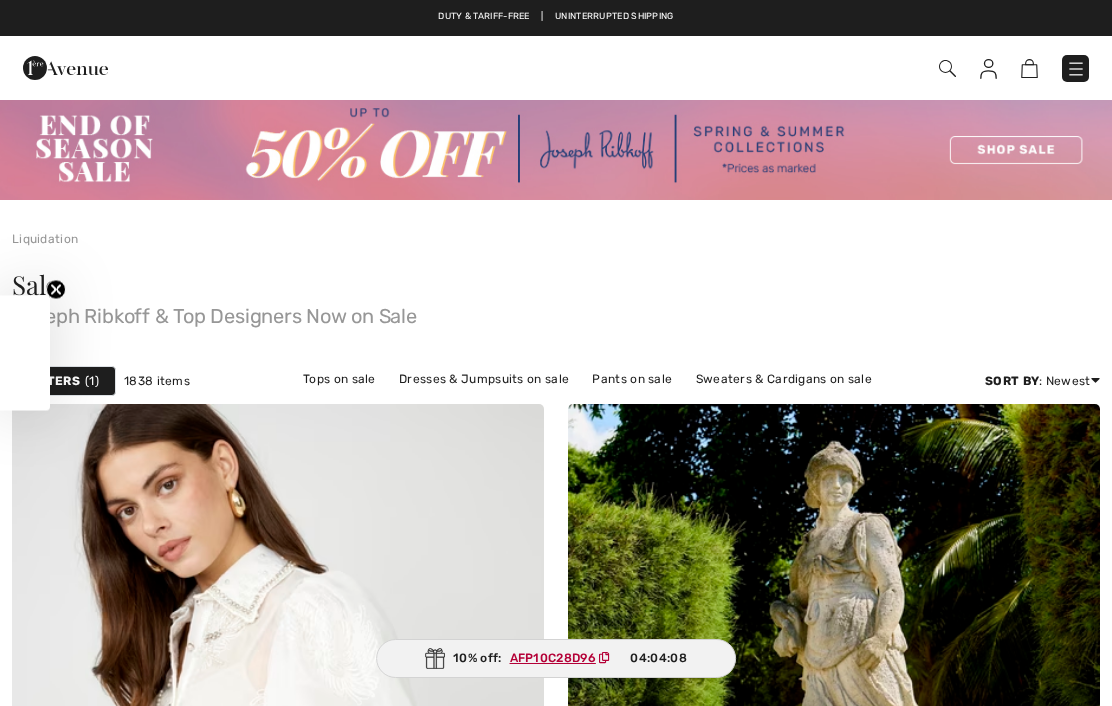 checkbox on "true" 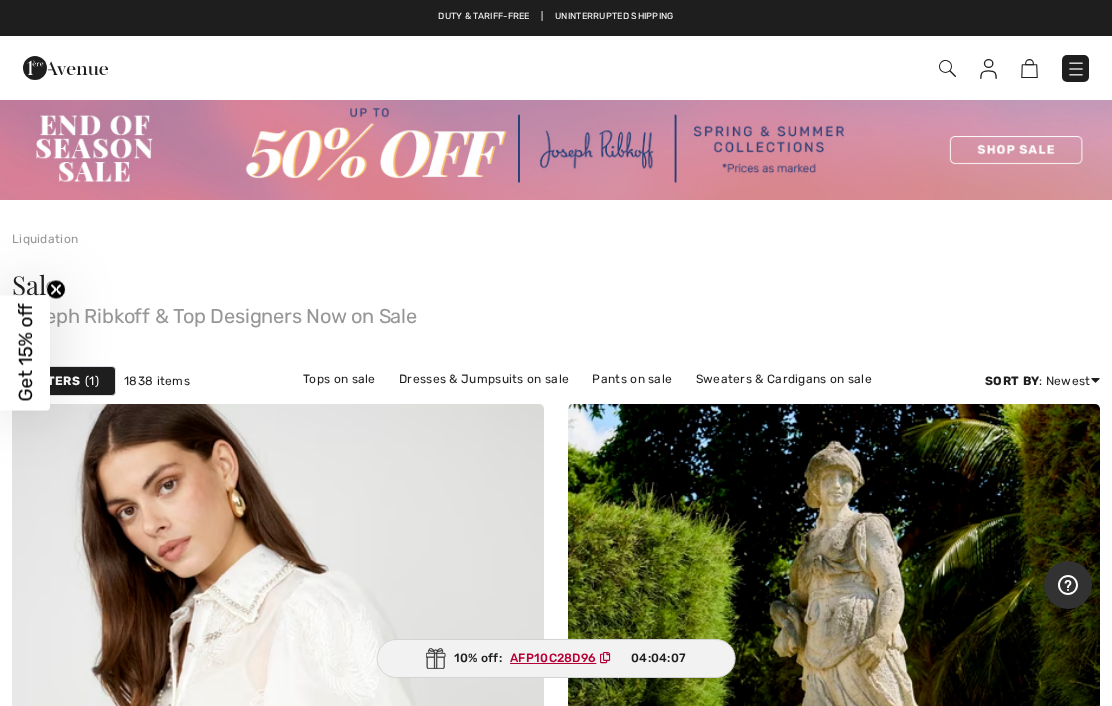 scroll, scrollTop: 0, scrollLeft: 0, axis: both 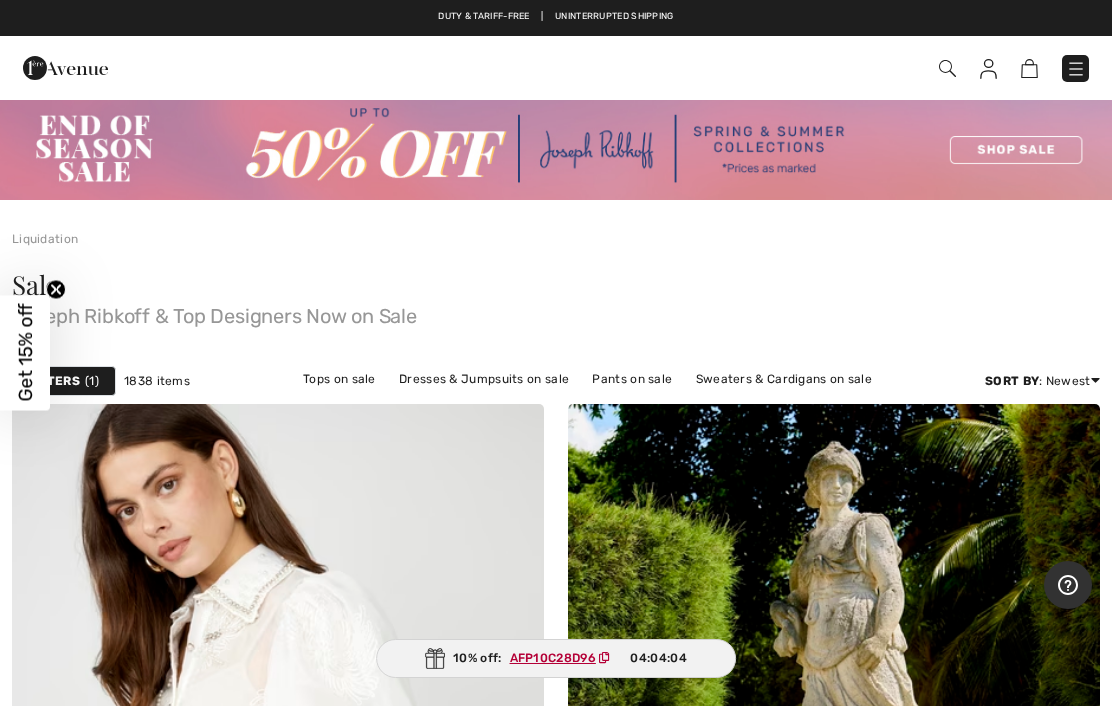click on "Sweaters & Cardigans on sale" at bounding box center (784, 379) 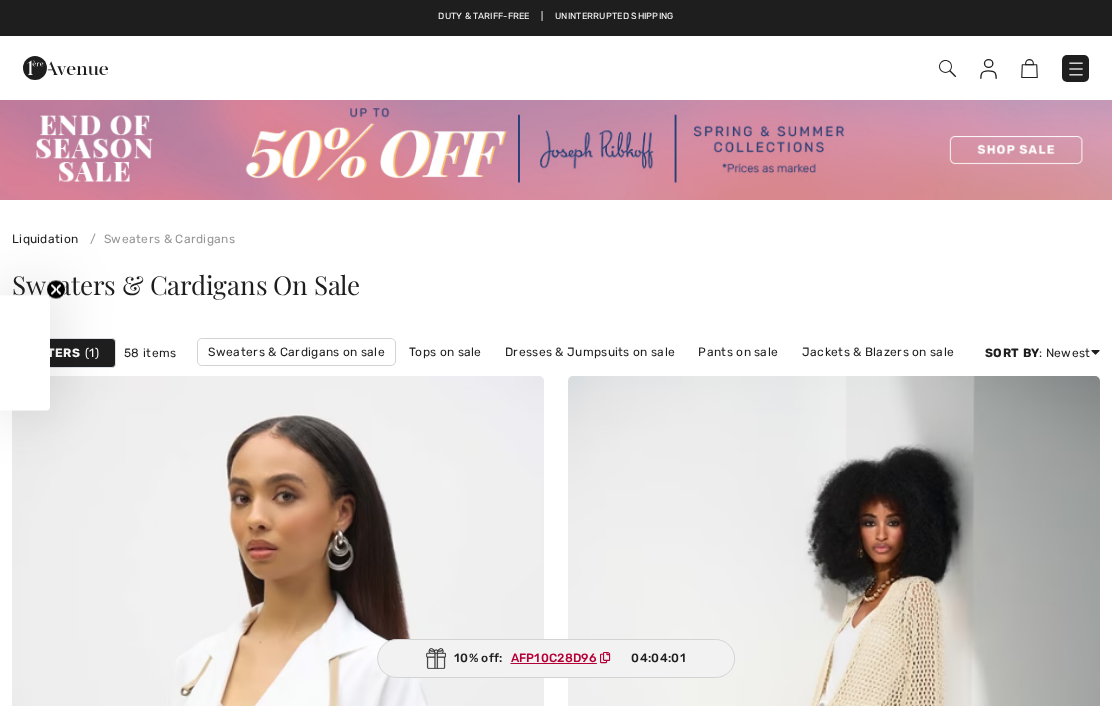 checkbox on "true" 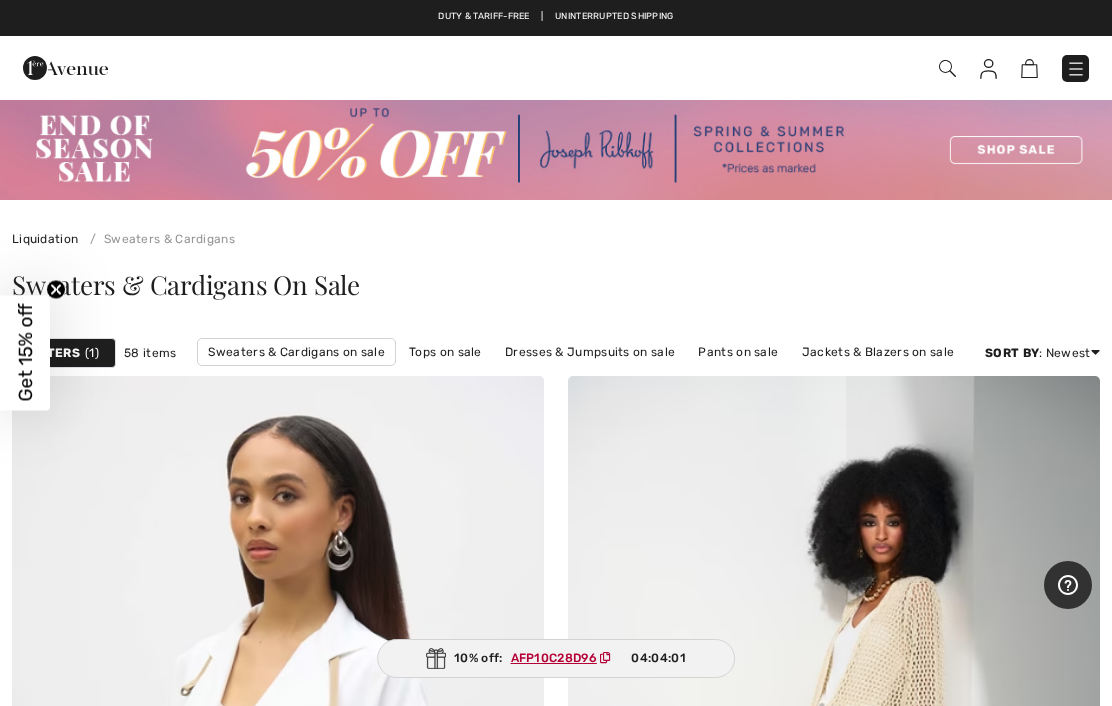 scroll, scrollTop: 0, scrollLeft: 0, axis: both 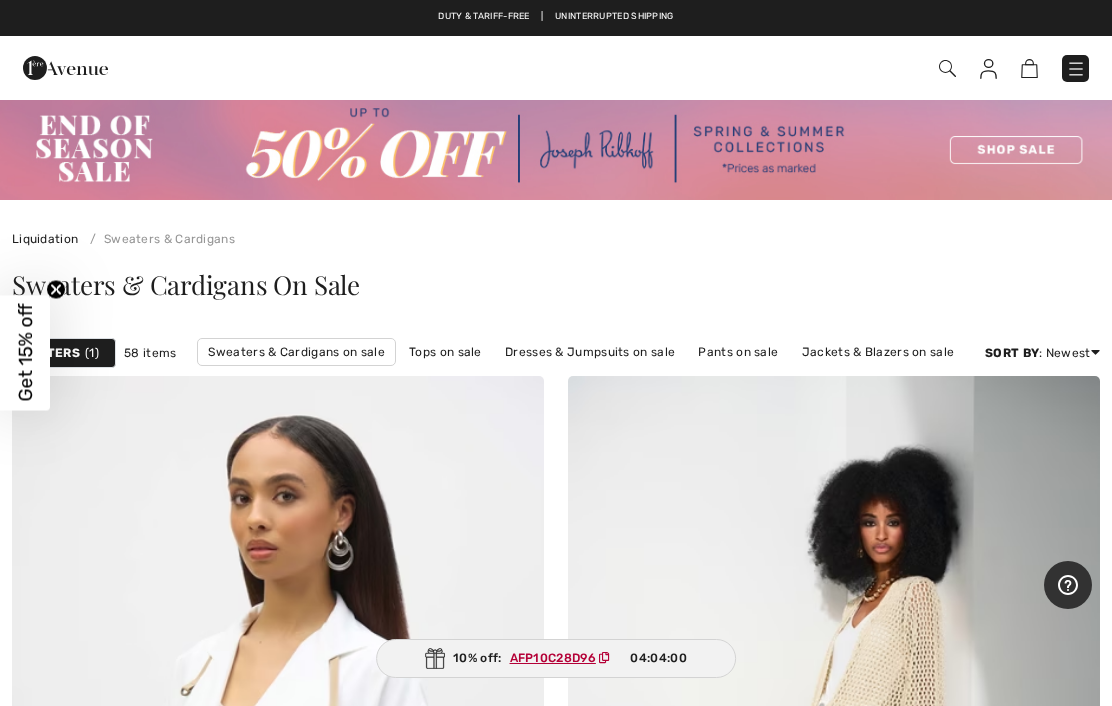 click on "Get 15% off Close teaser" at bounding box center (25, 353) 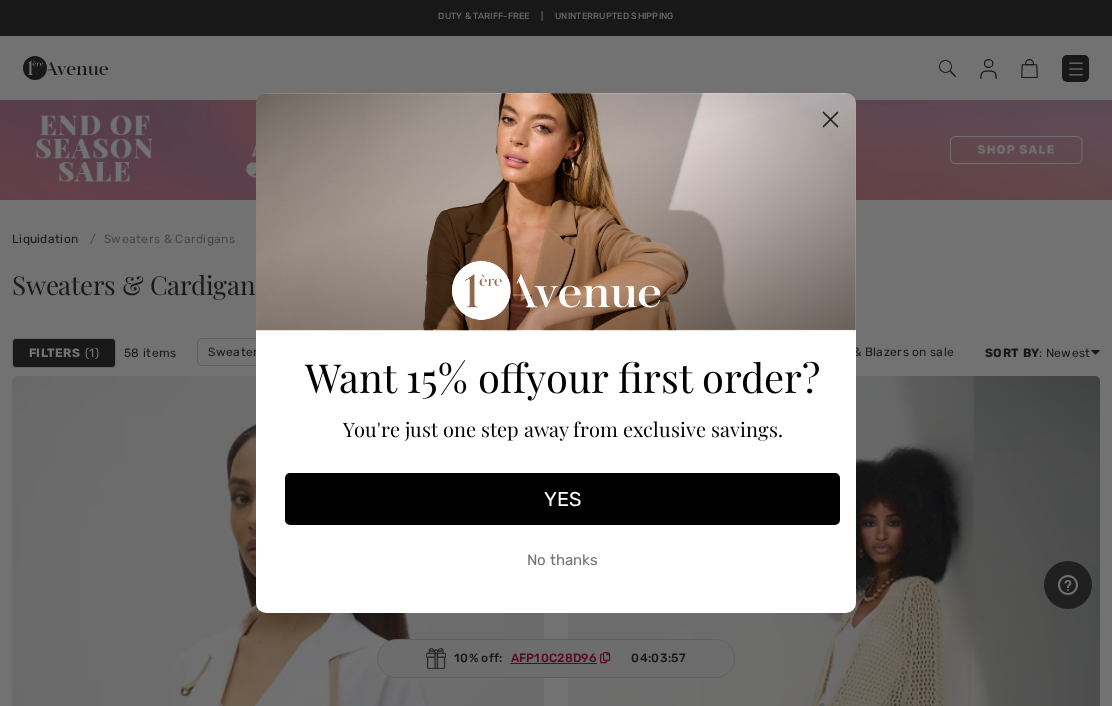 click on "No thanks" at bounding box center [562, 560] 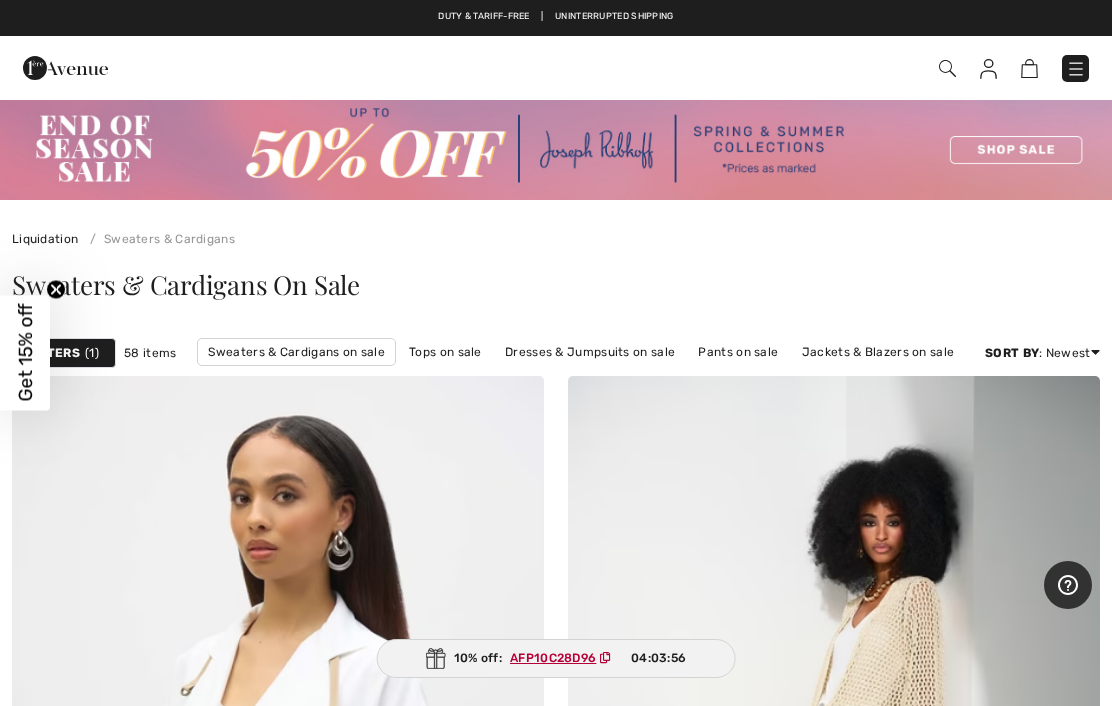 click on "Filters 1" at bounding box center (64, 353) 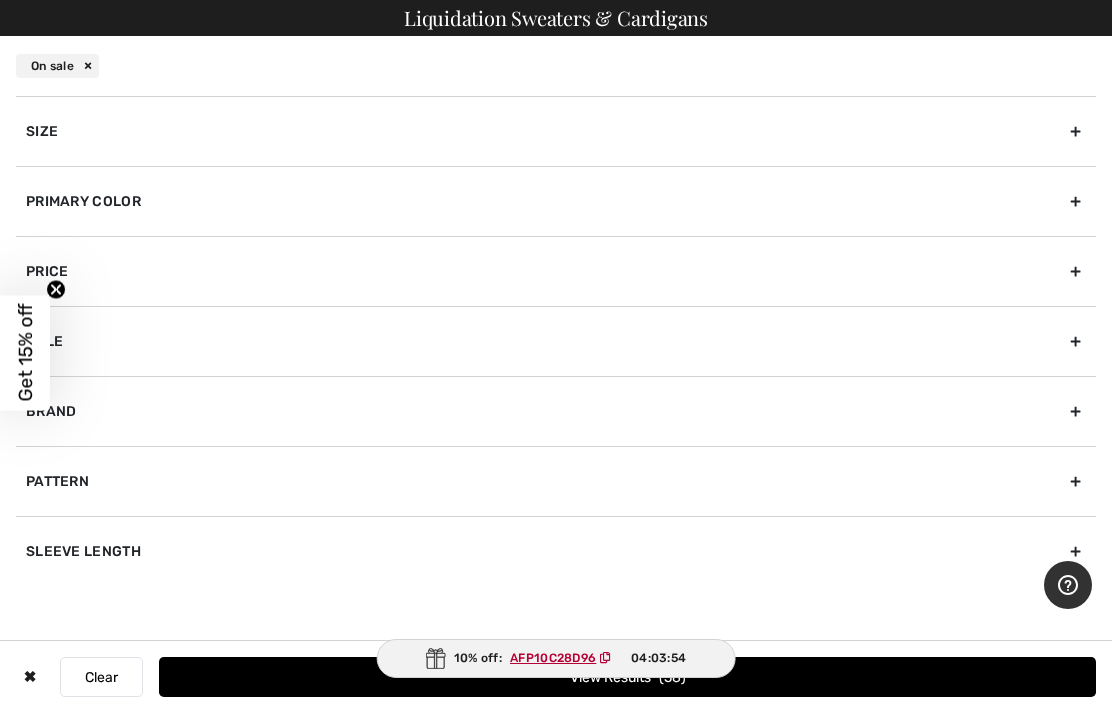 click on "Size" at bounding box center (556, 131) 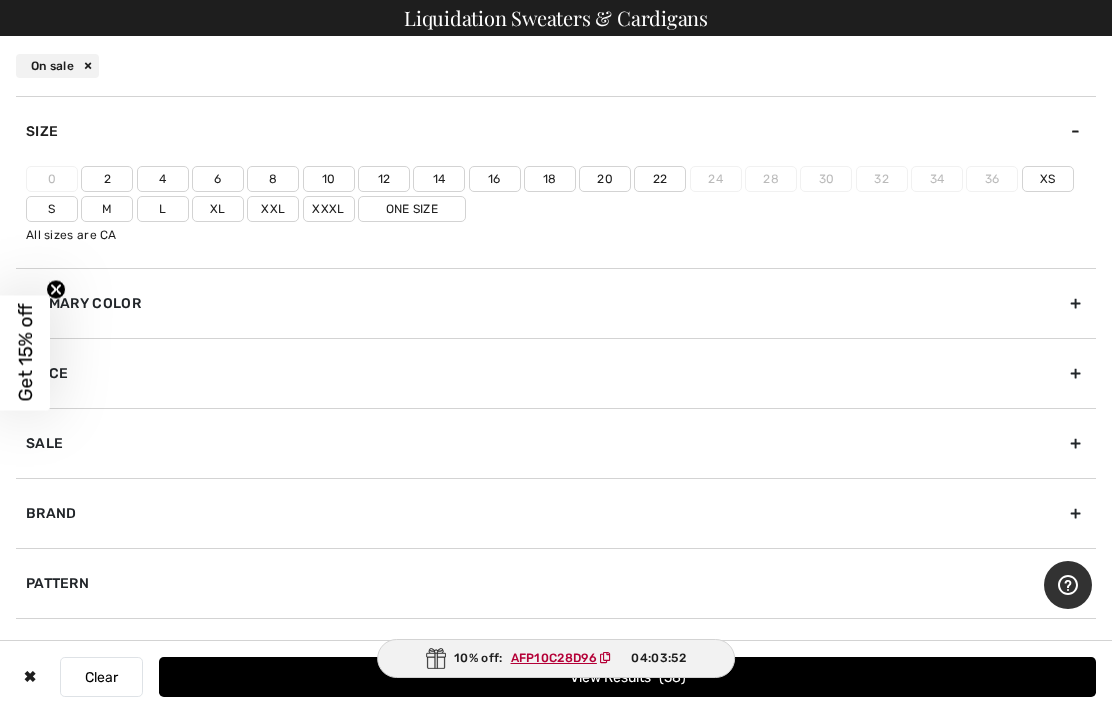 click on "Xxxl" at bounding box center [329, 209] 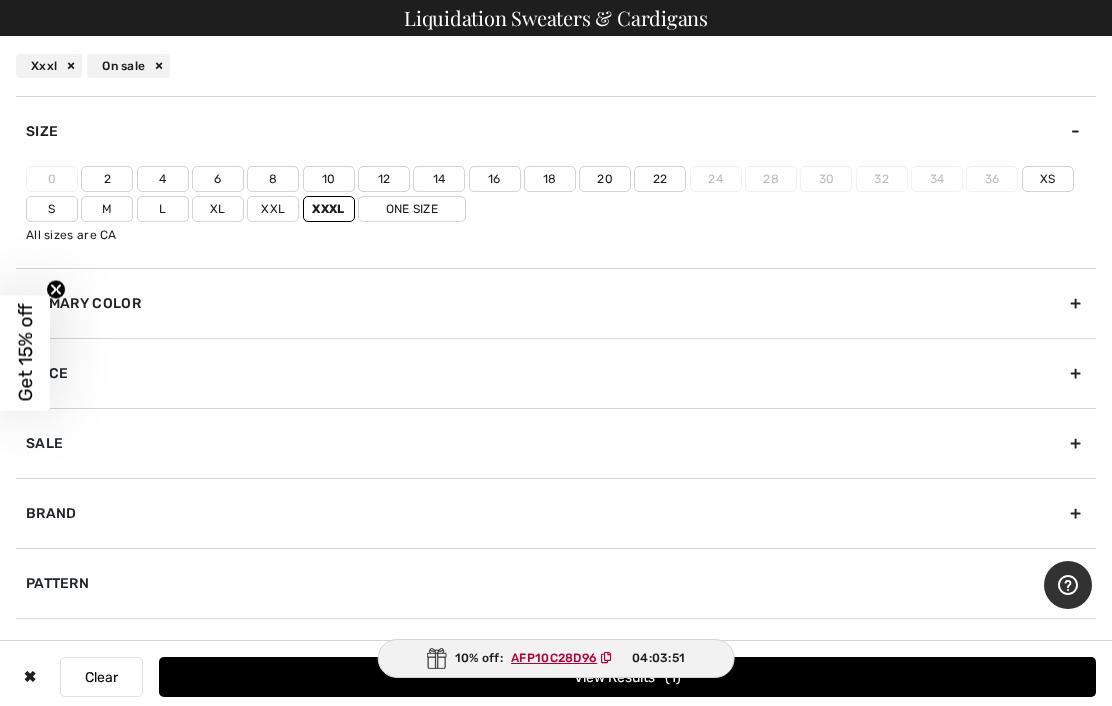 click on "Xxl" at bounding box center [273, 209] 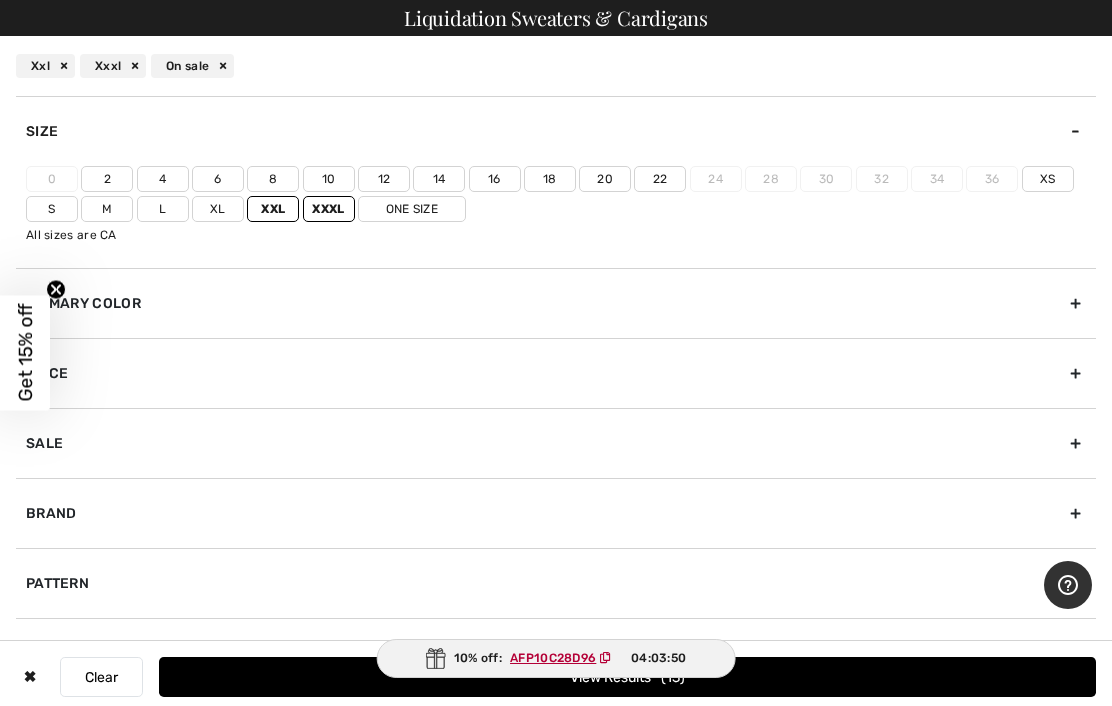 click on "20" at bounding box center [605, 179] 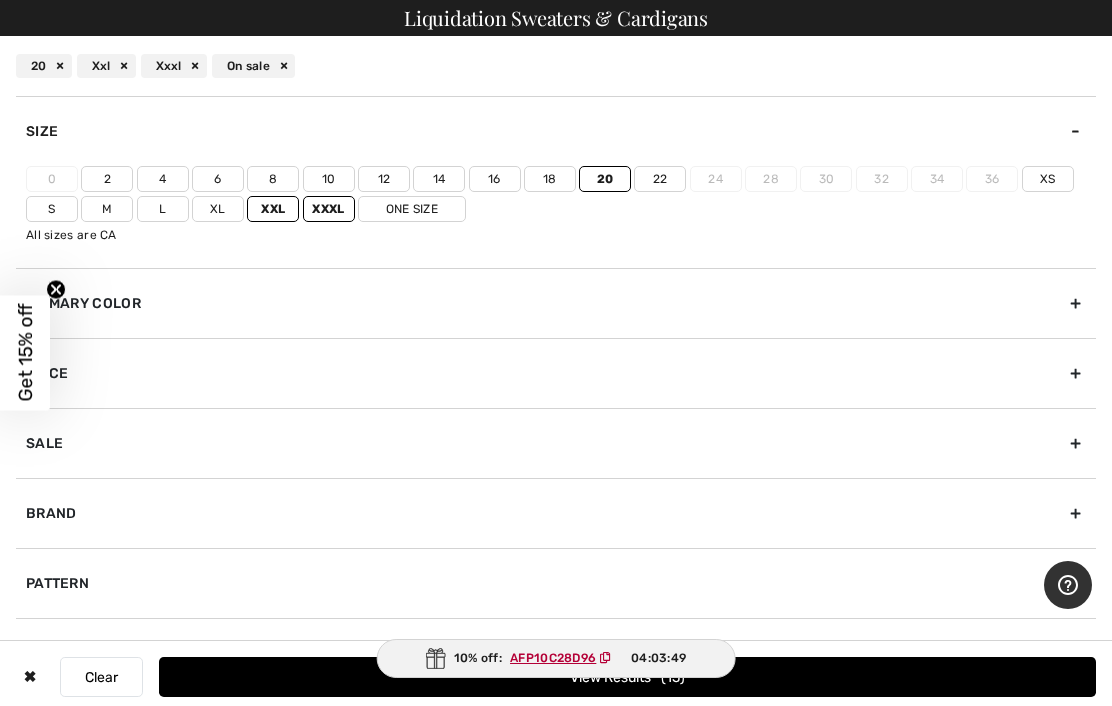 click on "22" at bounding box center (660, 179) 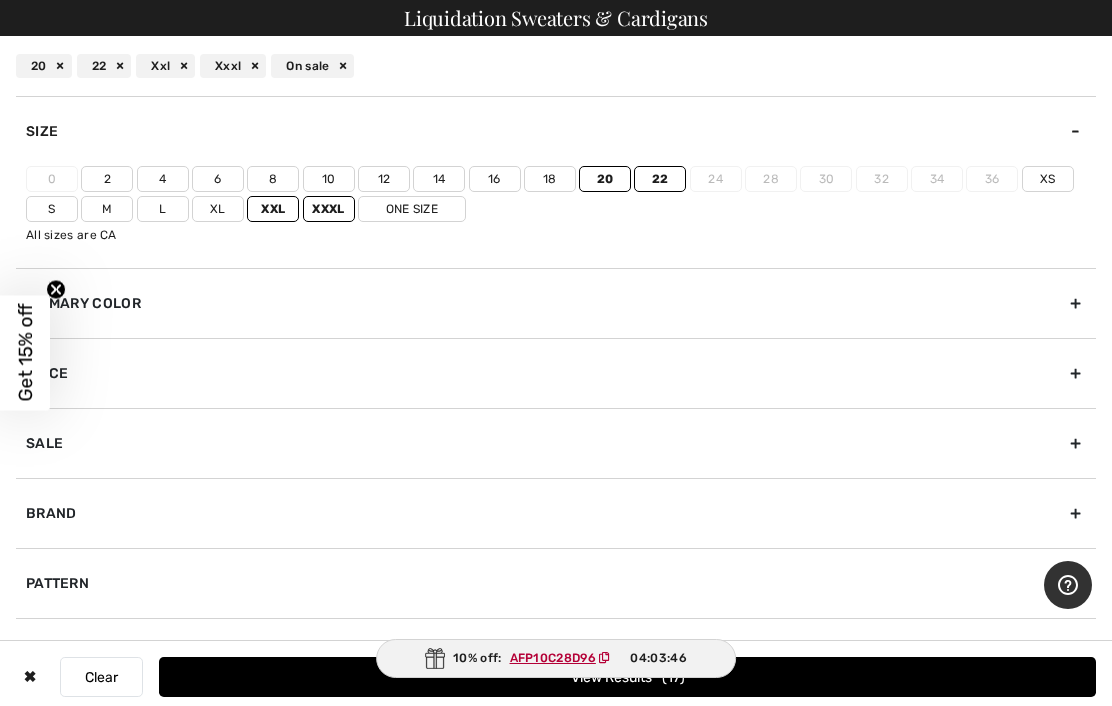 click on "View Results 17" at bounding box center (627, 677) 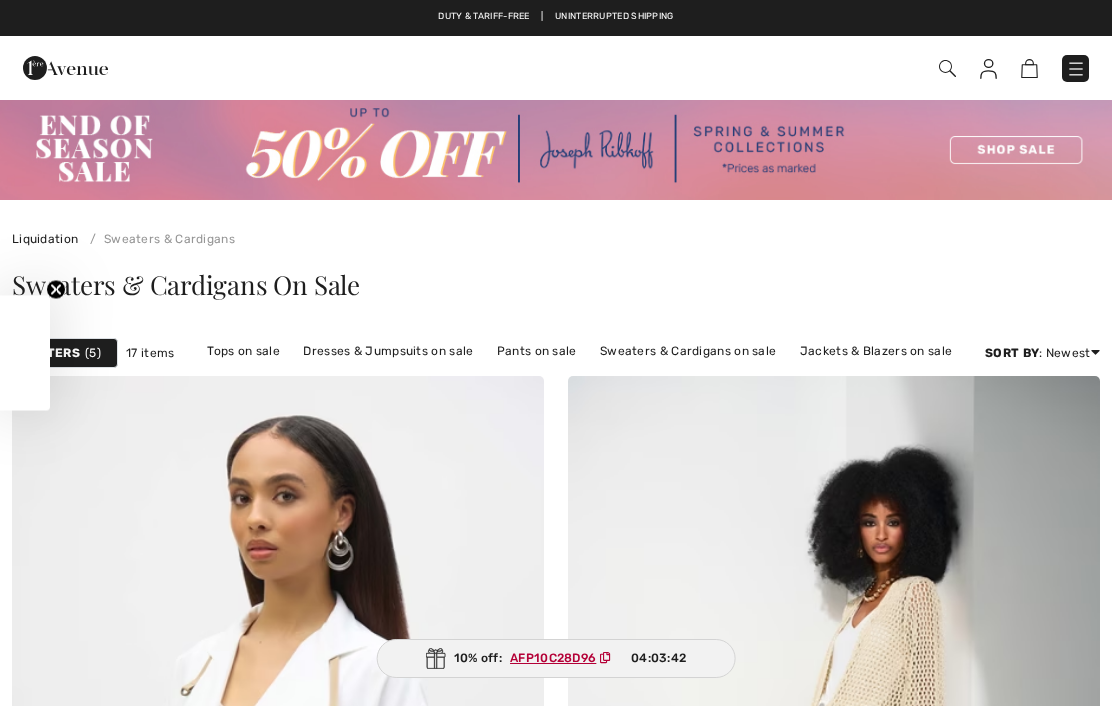 checkbox on "true" 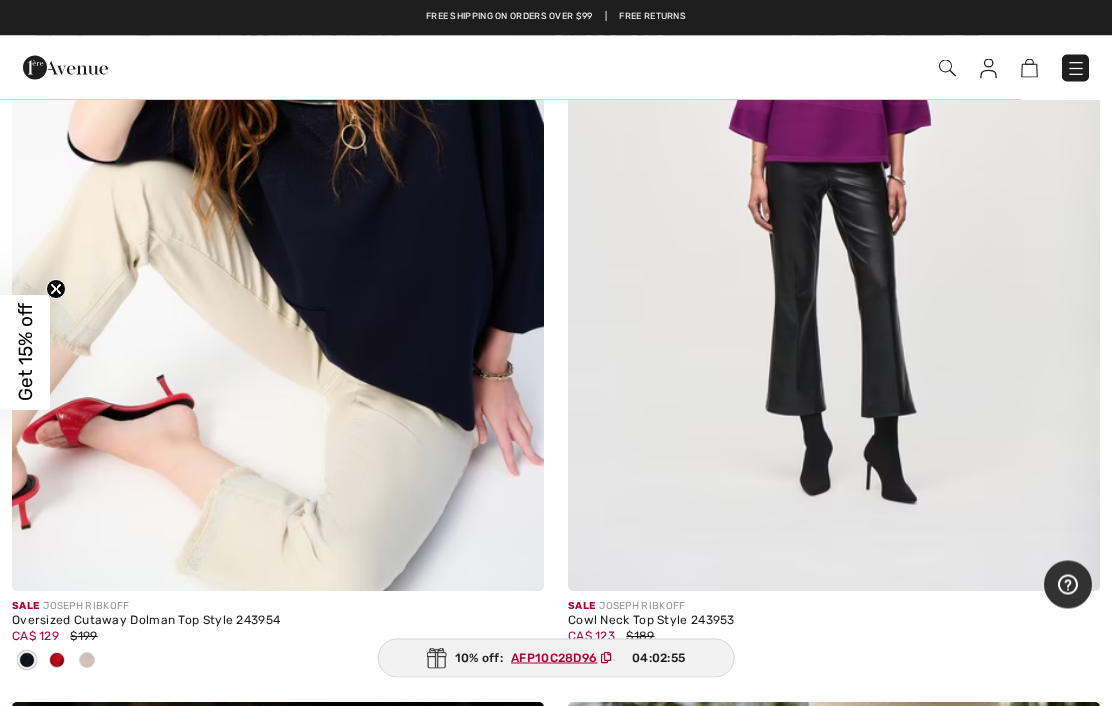 scroll, scrollTop: 2349, scrollLeft: 0, axis: vertical 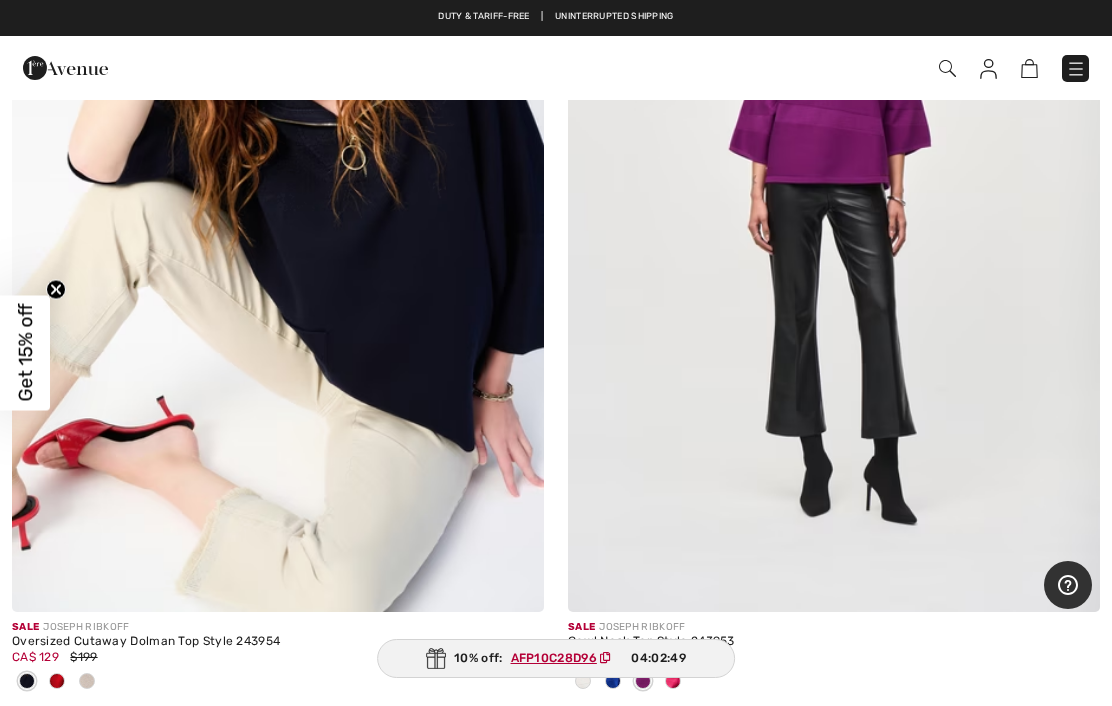 click at bounding box center (834, 213) 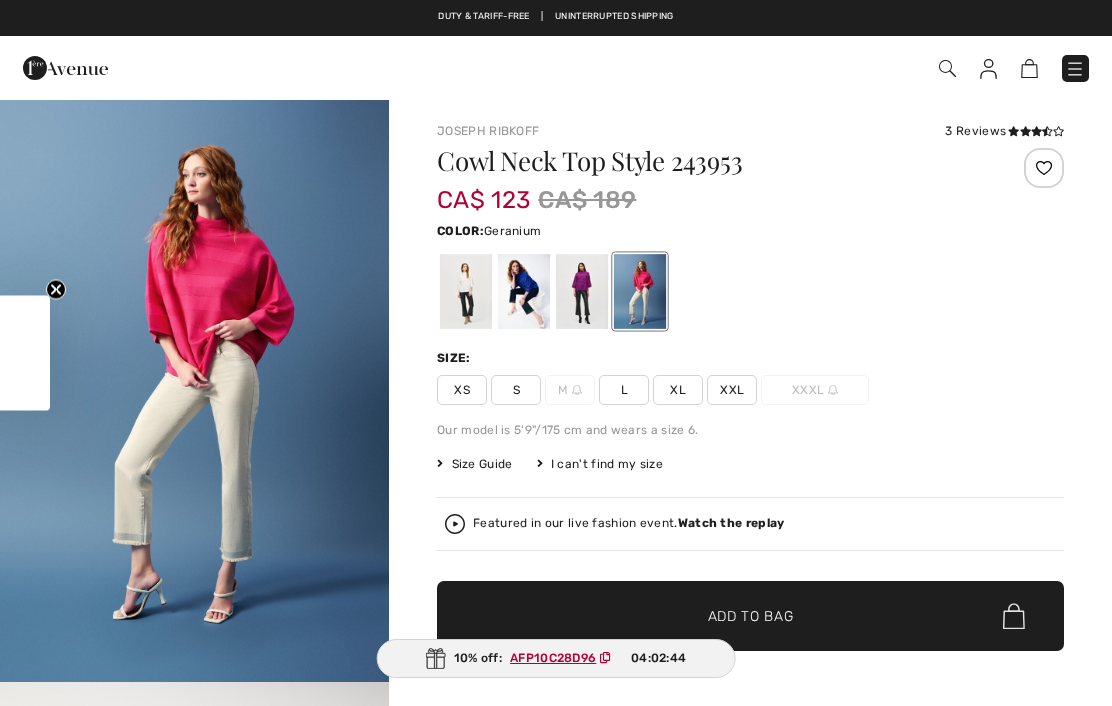 checkbox on "true" 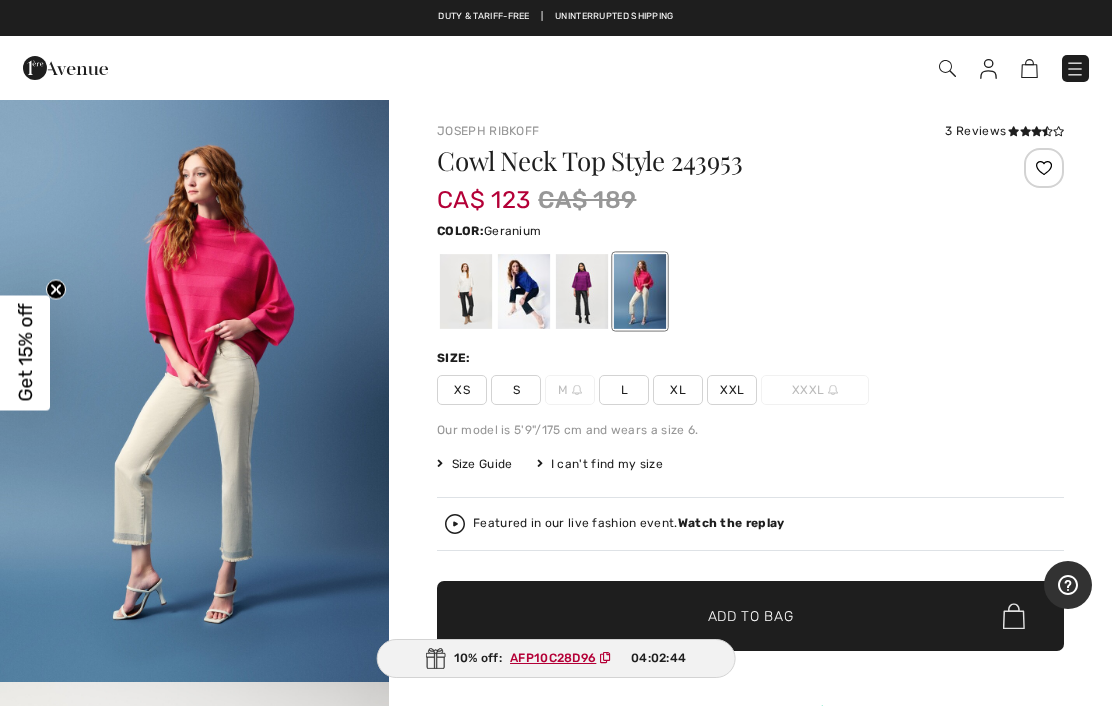 scroll, scrollTop: 0, scrollLeft: 0, axis: both 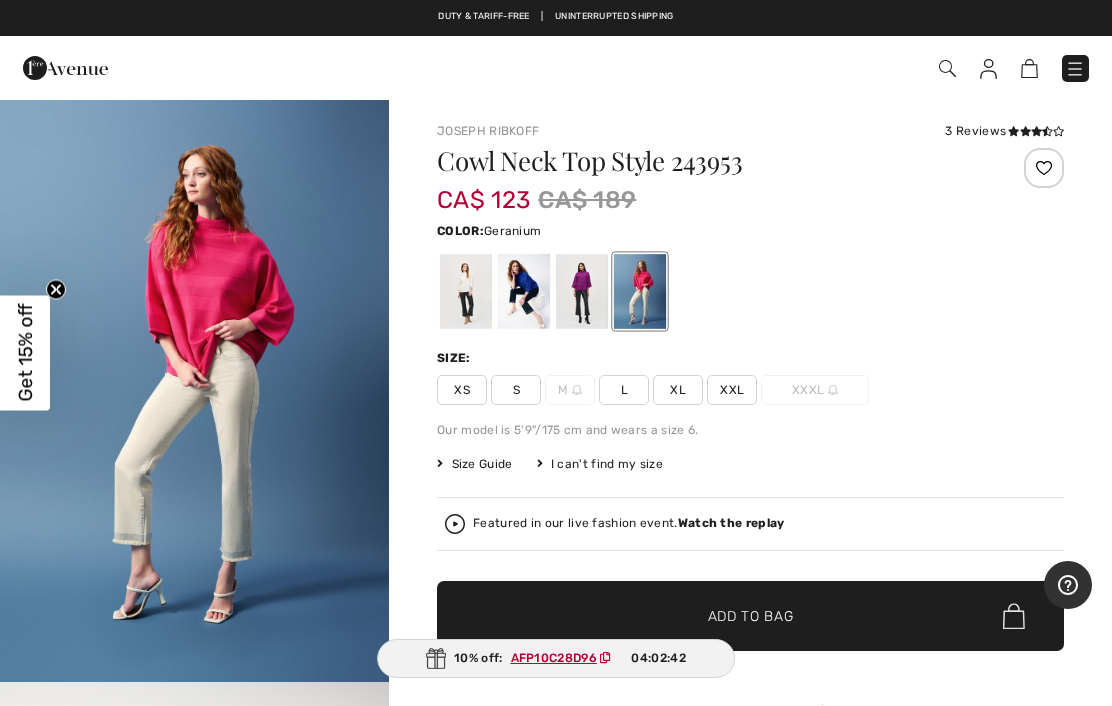 click on "XXL" at bounding box center (732, 390) 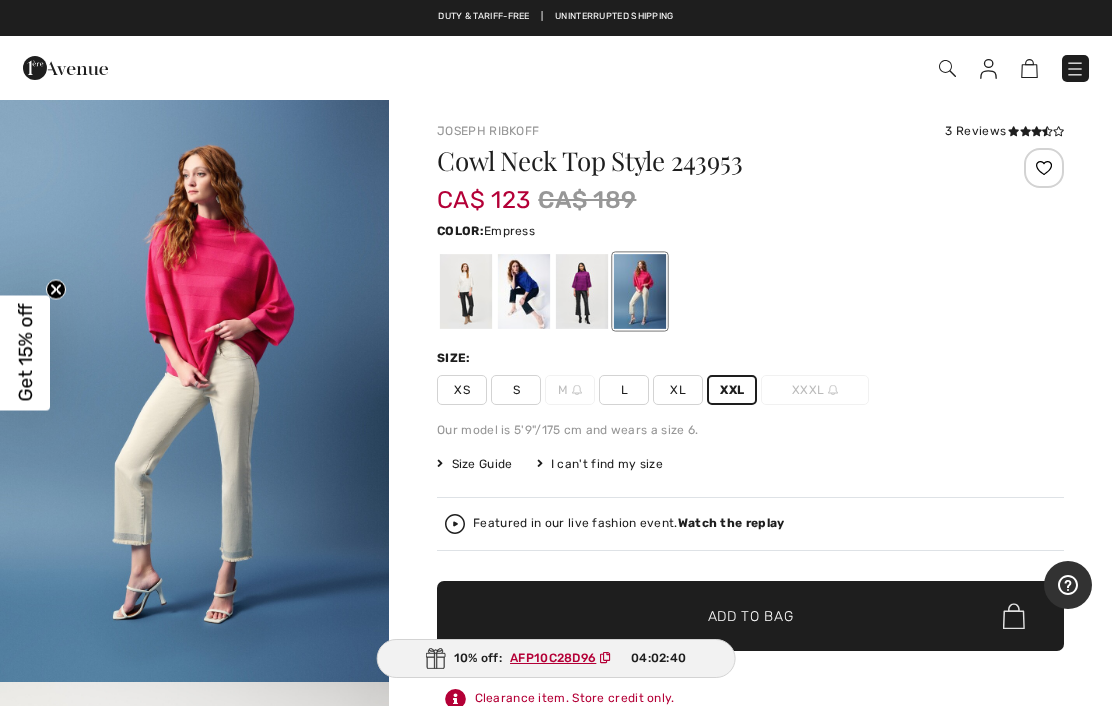 click at bounding box center (582, 291) 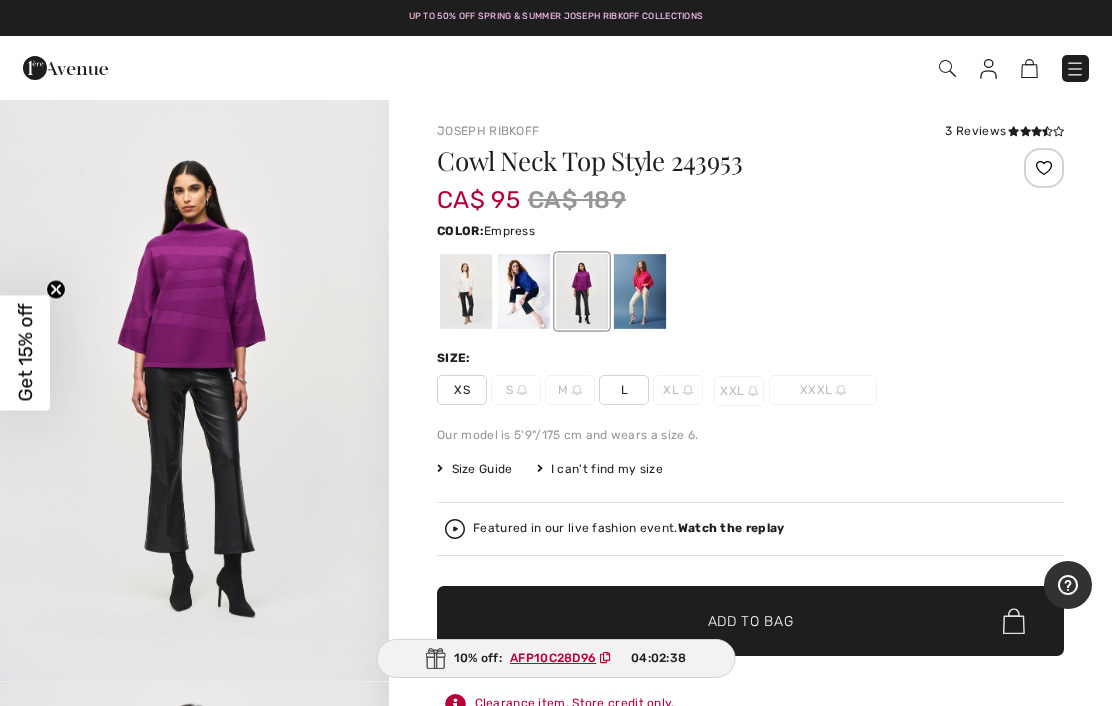 click at bounding box center (524, 291) 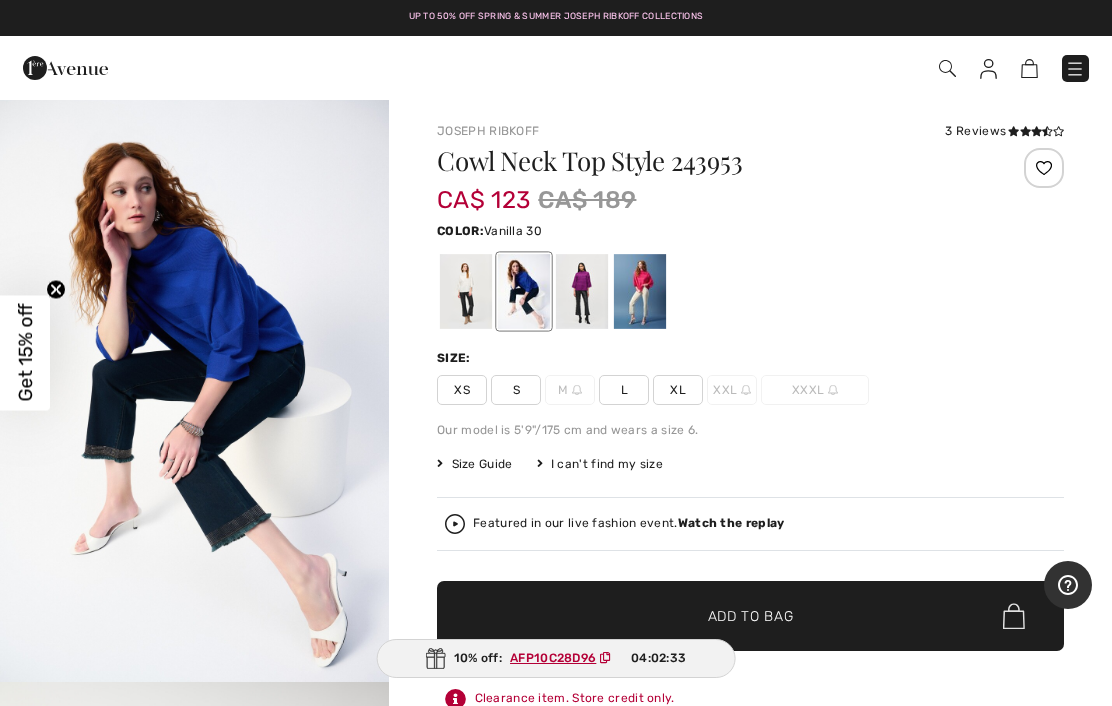click at bounding box center [466, 291] 